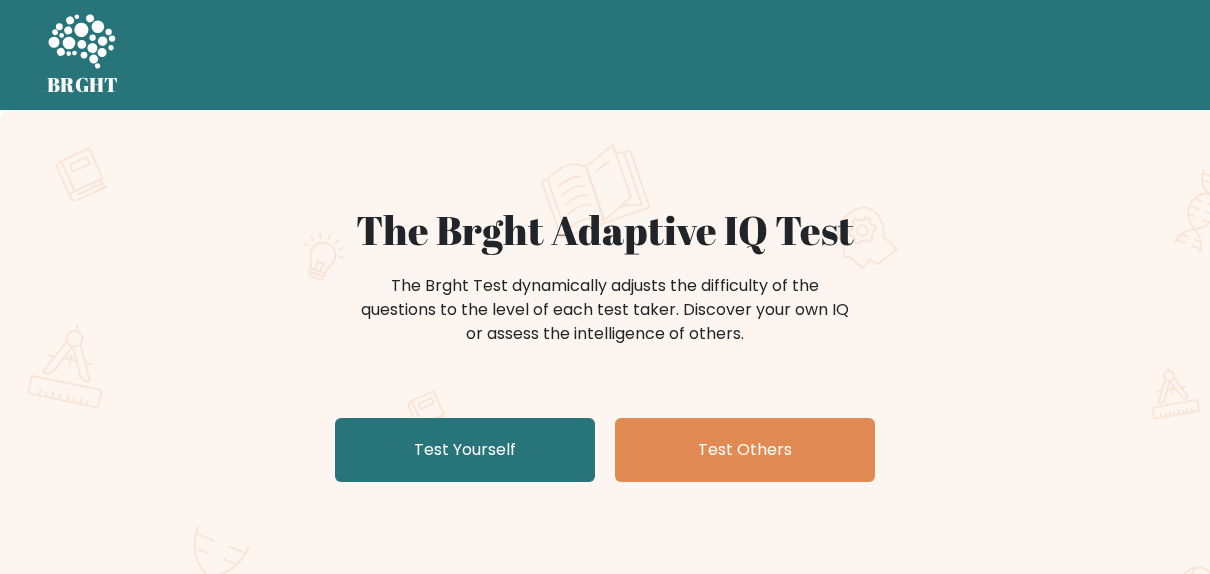 scroll, scrollTop: 0, scrollLeft: 0, axis: both 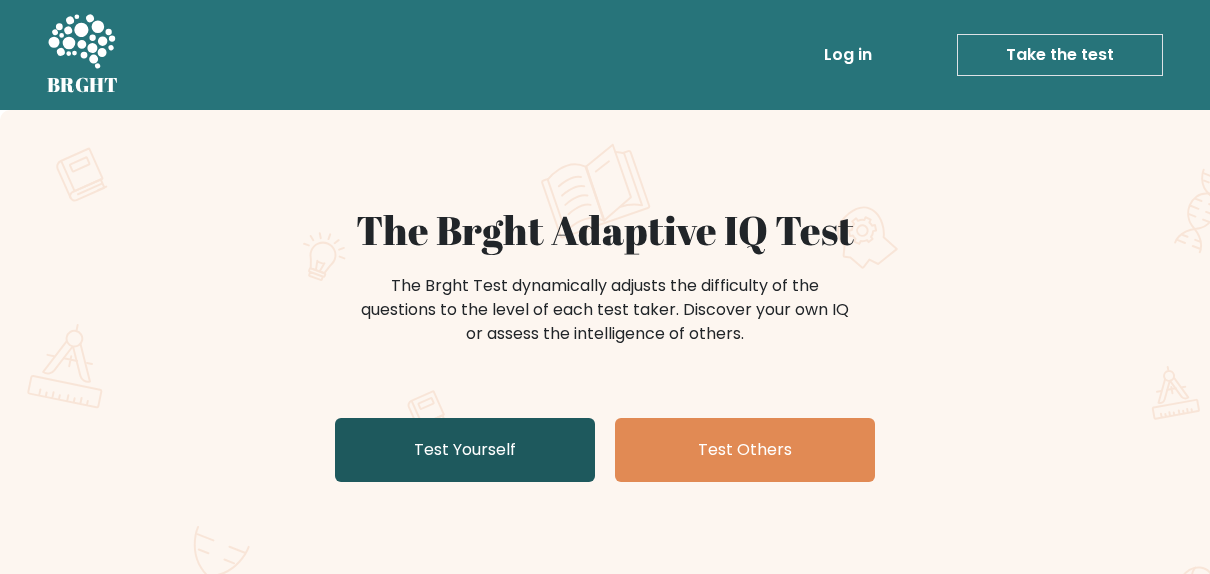 click on "Test Yourself" at bounding box center [465, 450] 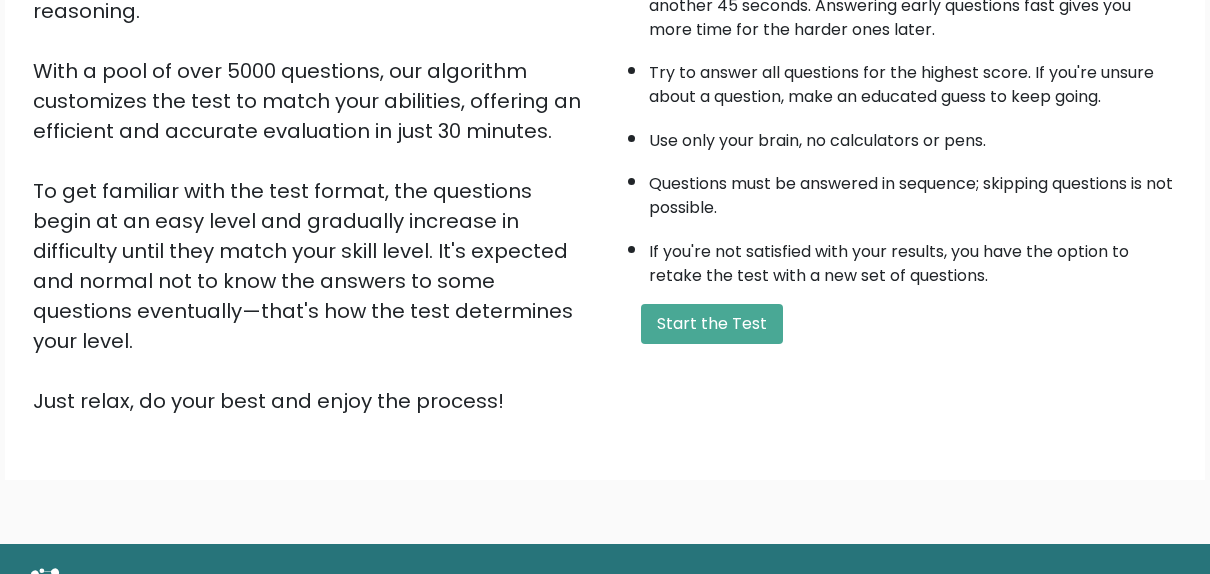 scroll, scrollTop: 317, scrollLeft: 0, axis: vertical 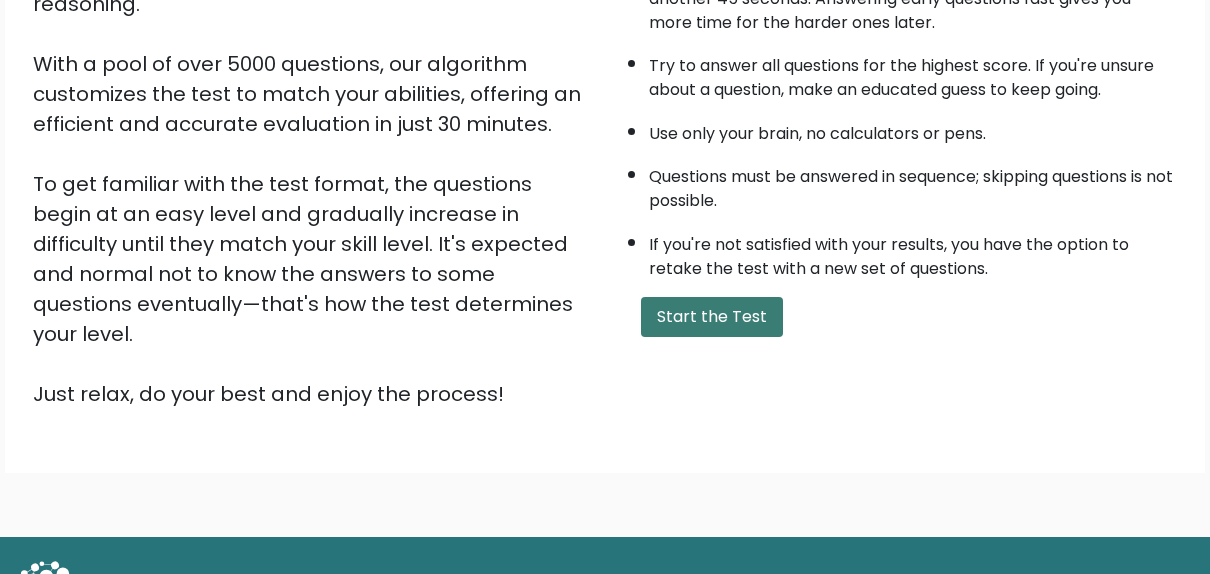 click on "Start the Test" at bounding box center (712, 317) 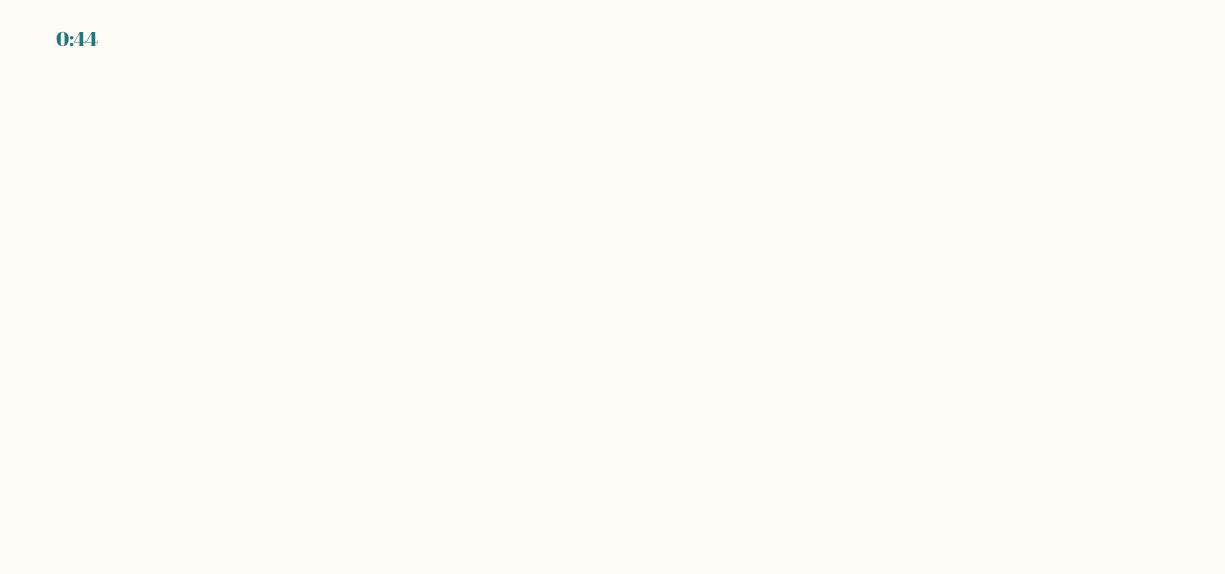 scroll, scrollTop: 0, scrollLeft: 0, axis: both 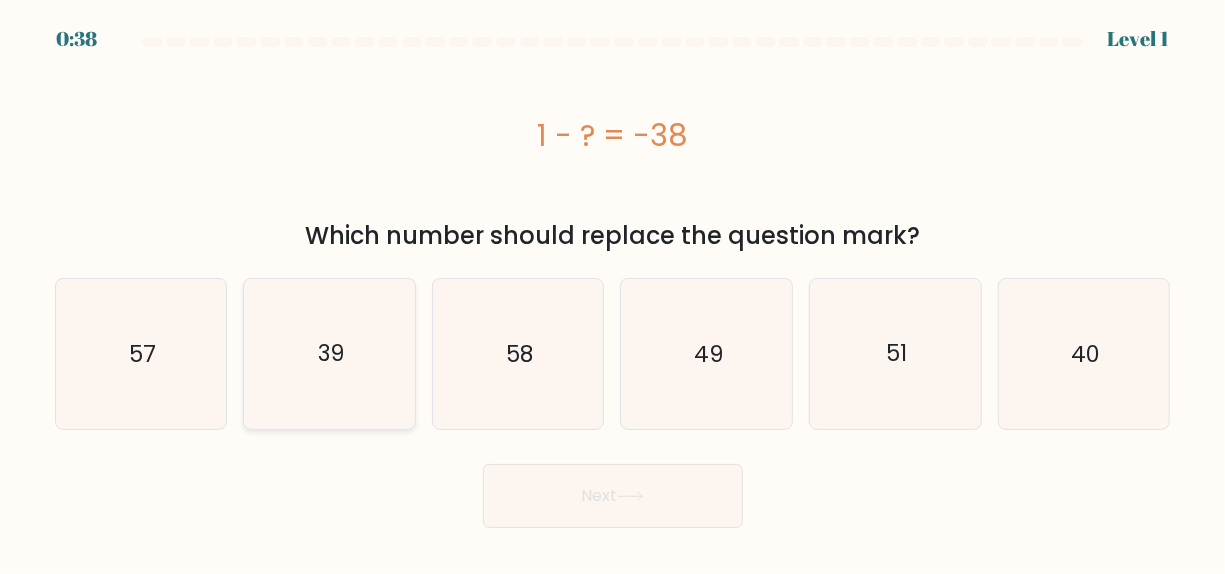 click on "39" 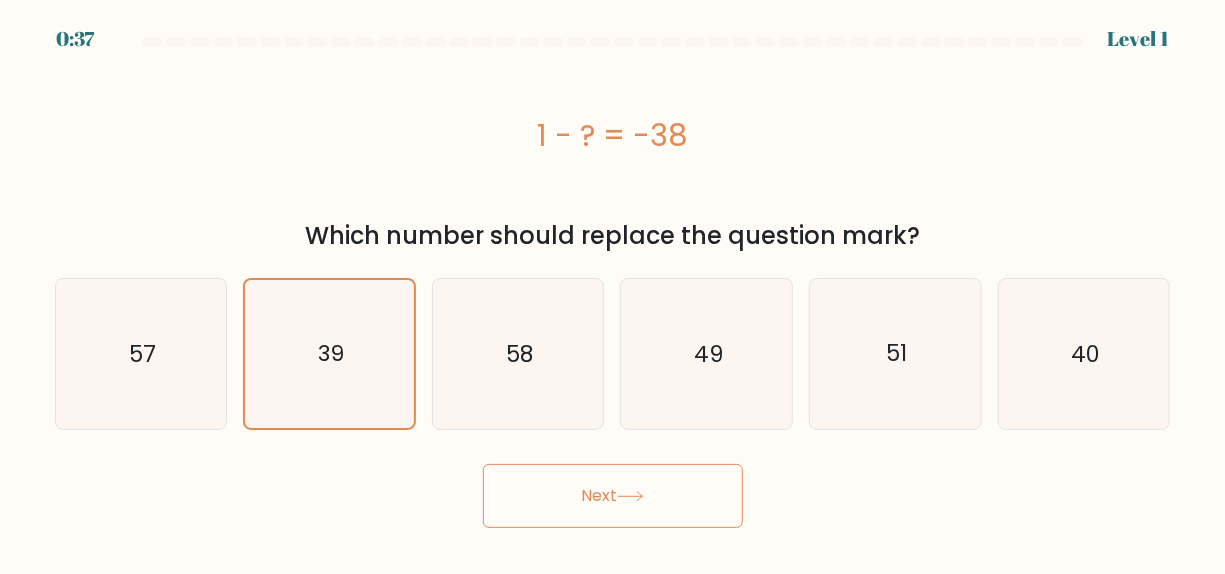 click on "Next" at bounding box center (613, 496) 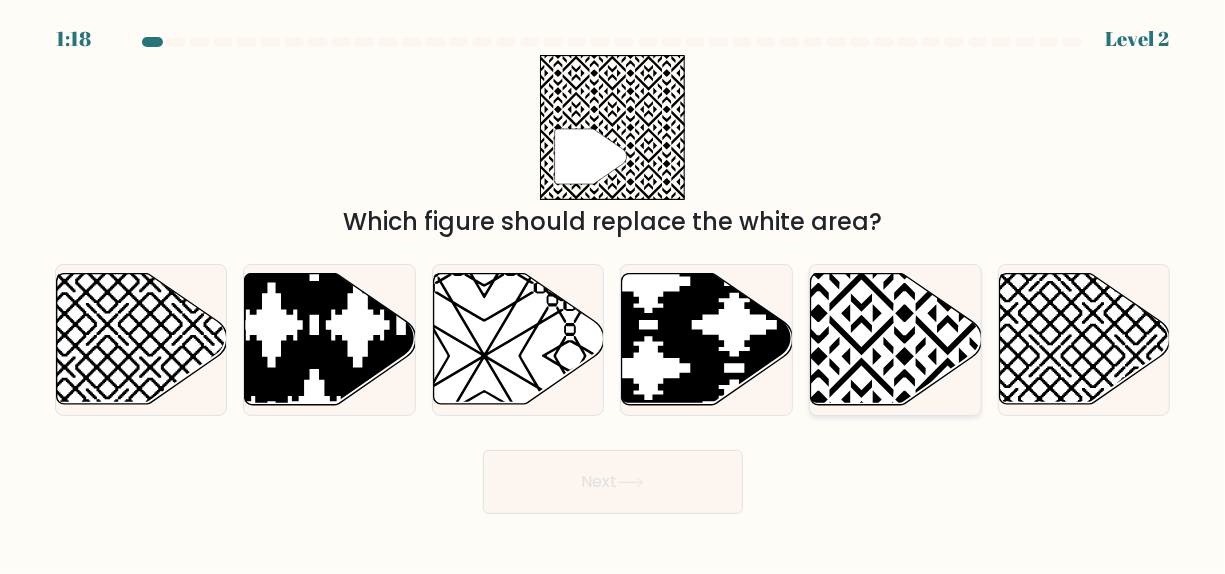 click 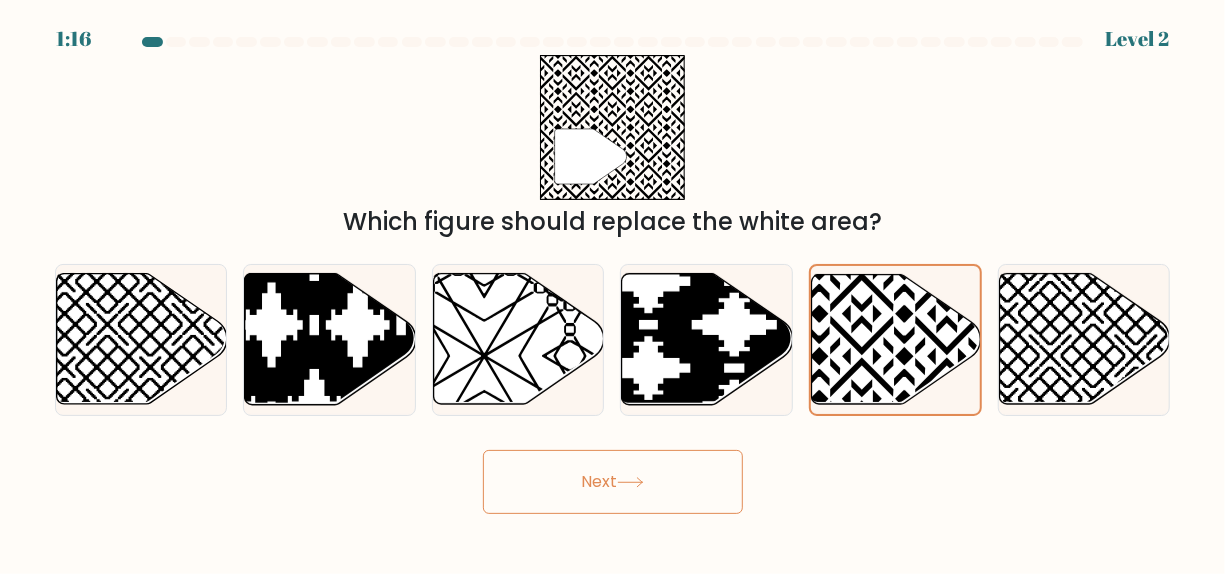 click on "Next" at bounding box center [613, 482] 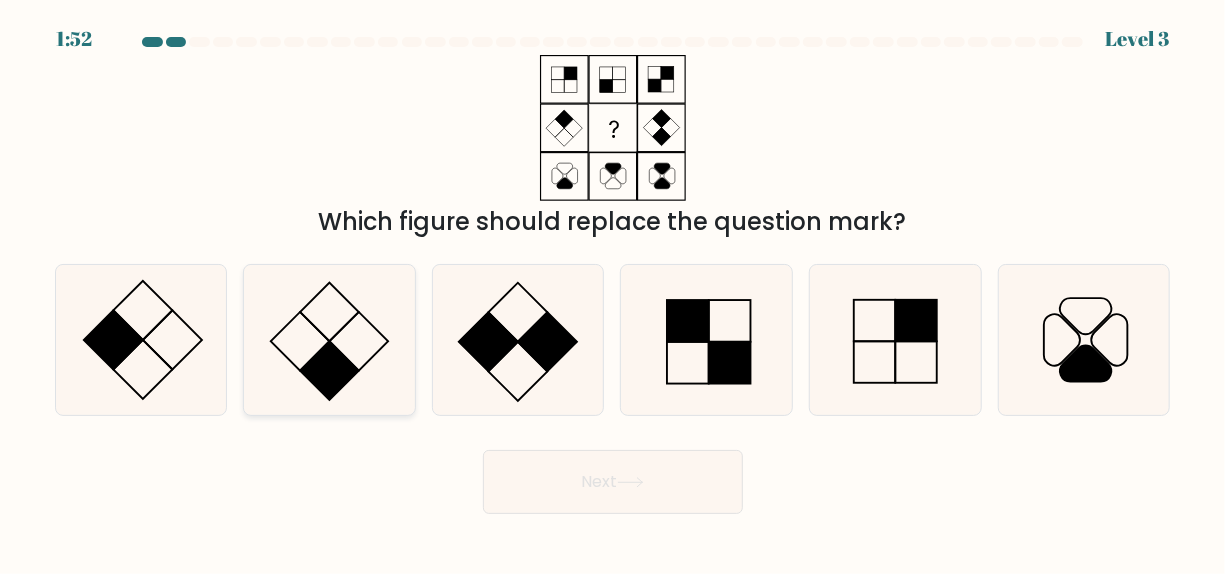 click 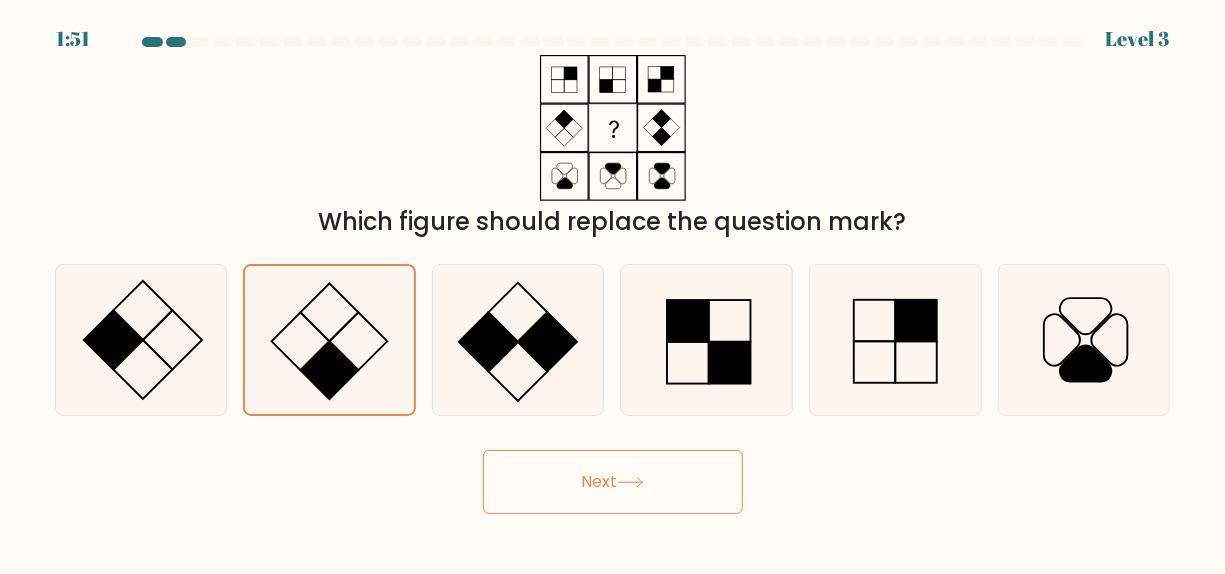 click on "Next" at bounding box center (613, 482) 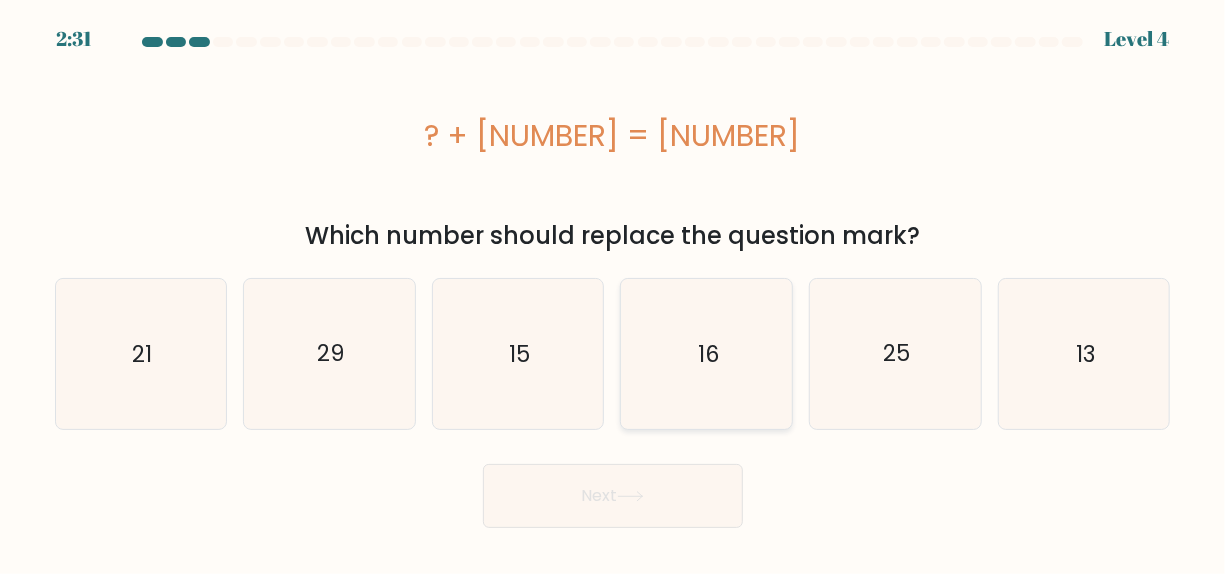 click on "16" 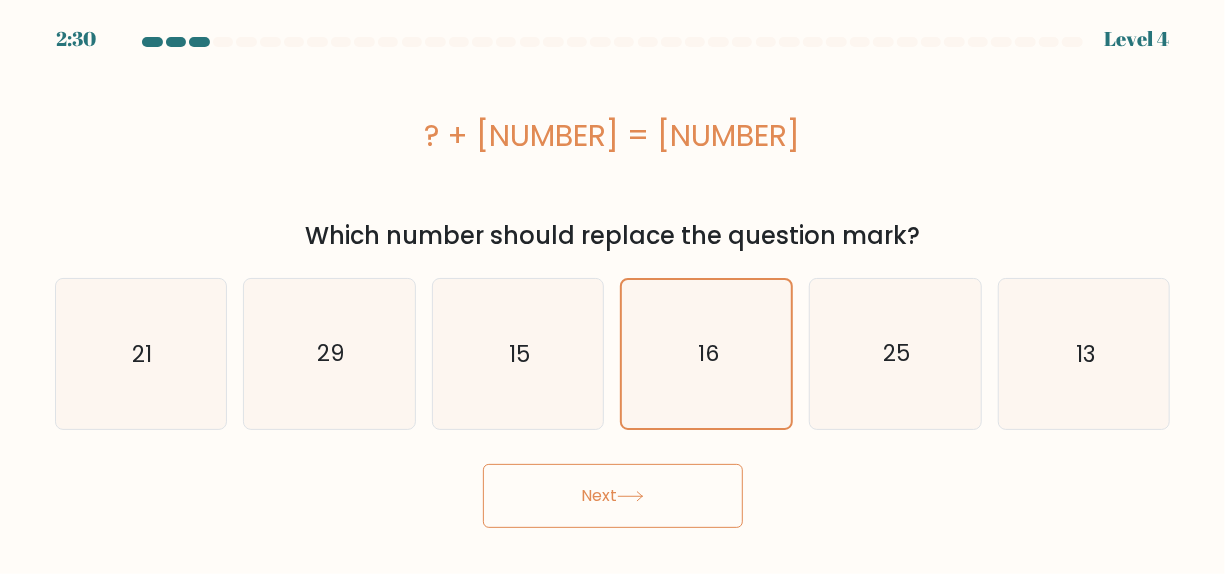 click on "Next" at bounding box center [613, 496] 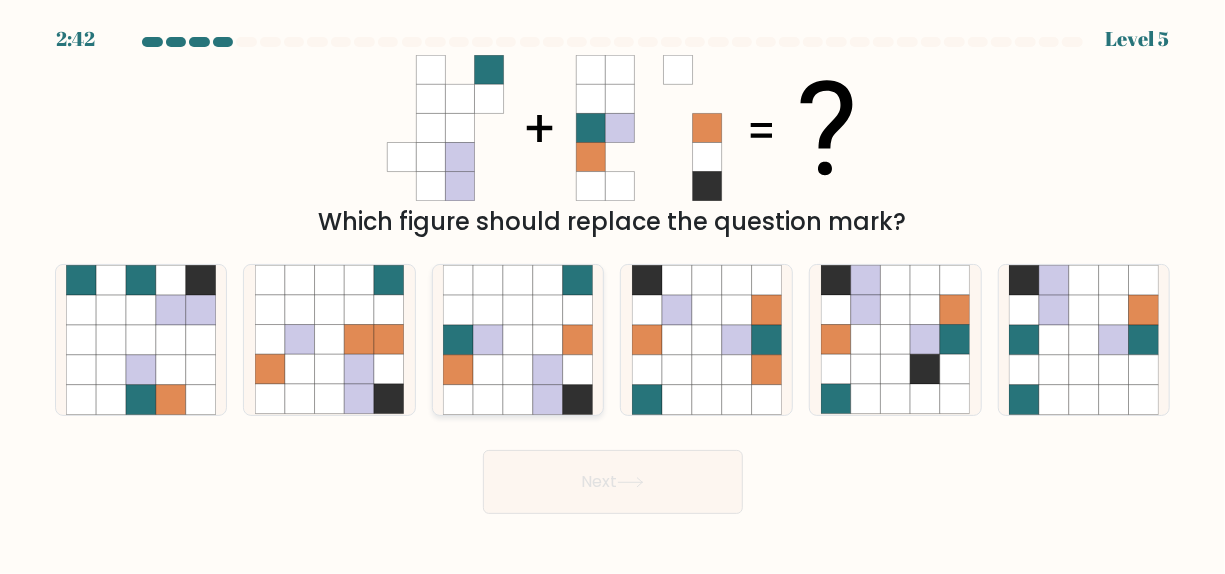 click 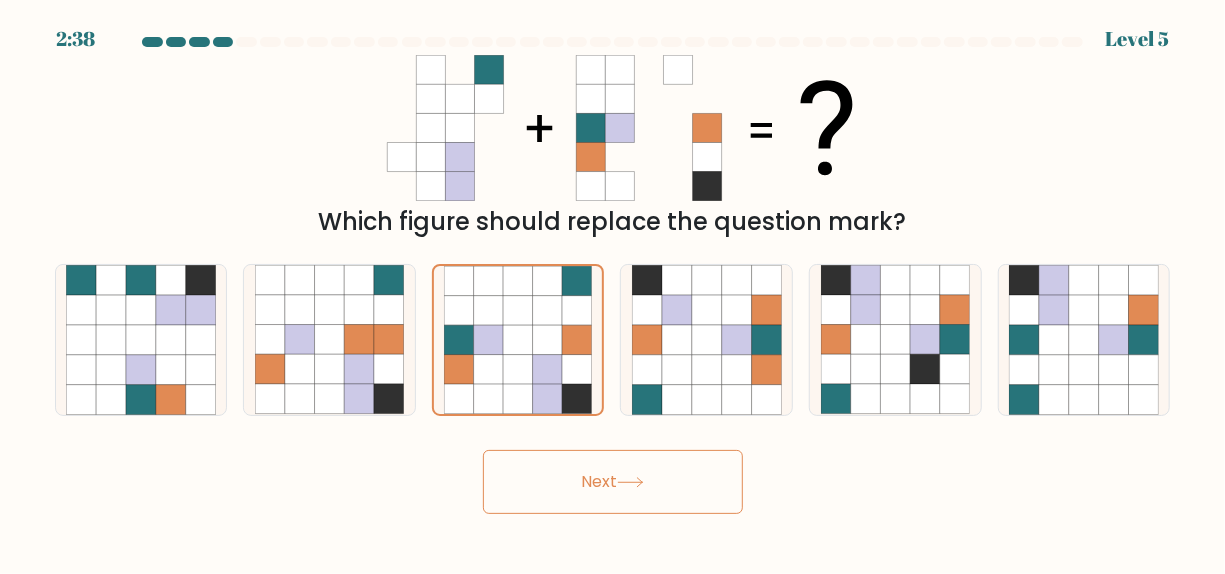 click on "Next" at bounding box center [613, 482] 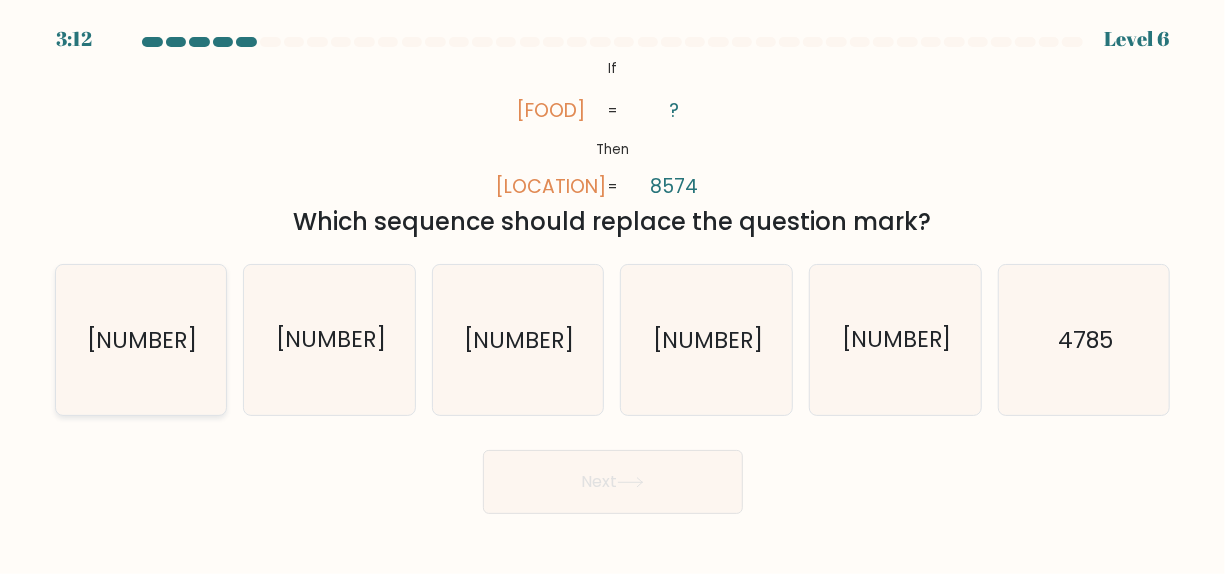 click on "7584" 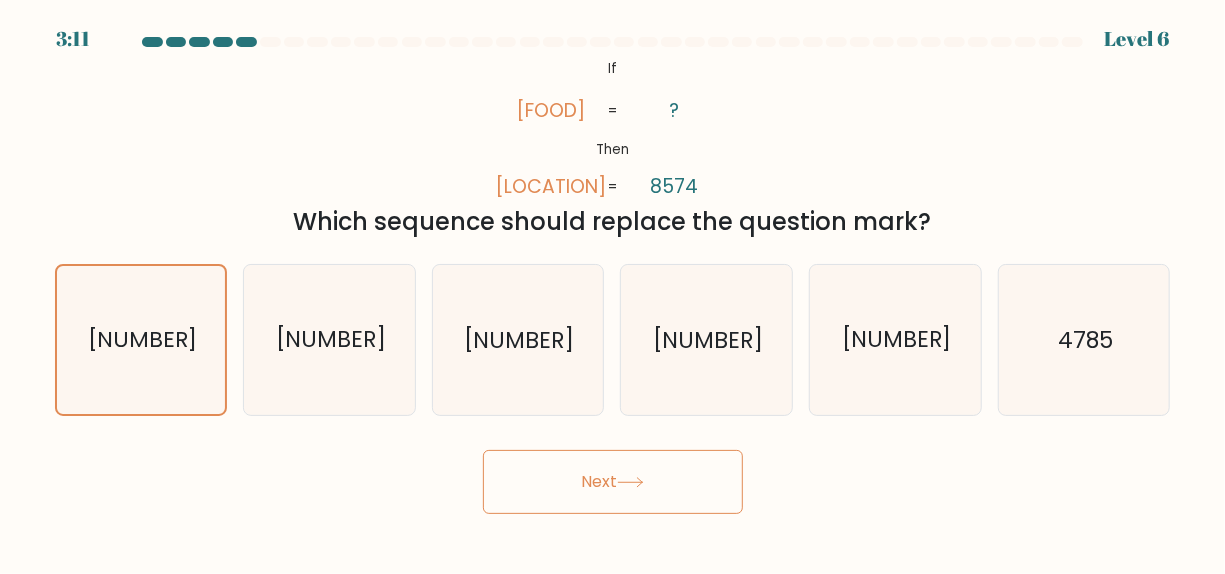 click on "Next" at bounding box center (613, 482) 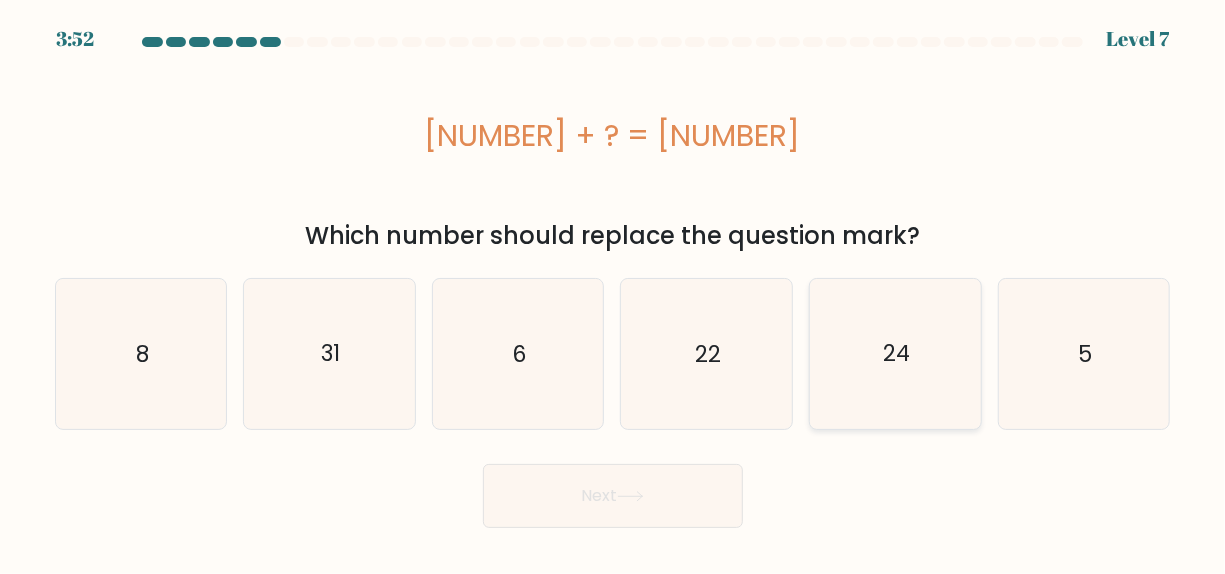 click on "24" 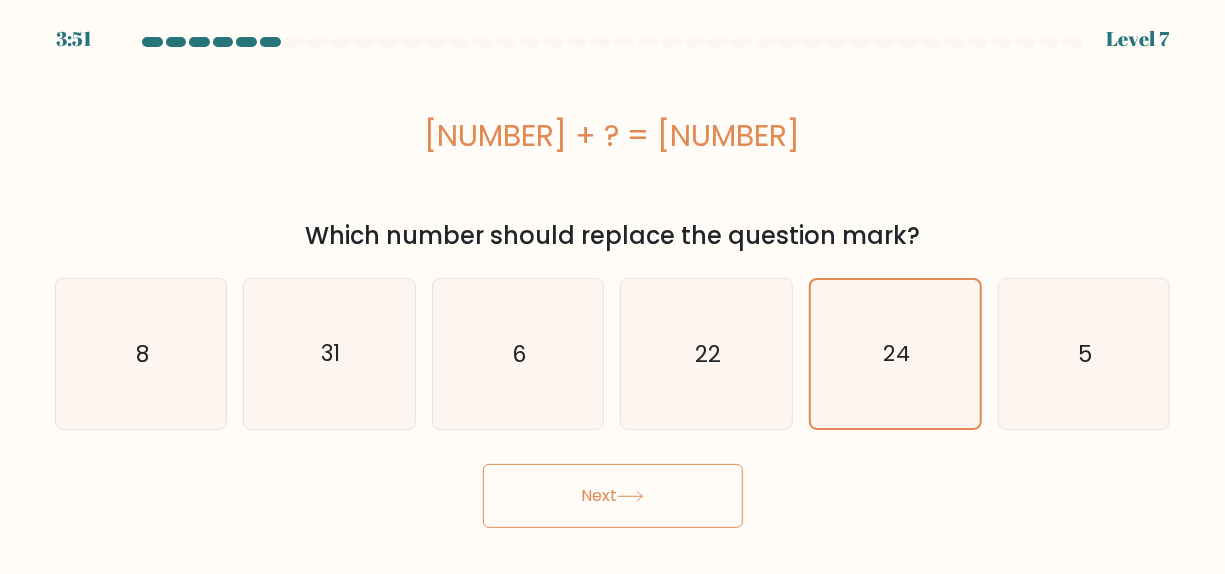 click on "Next" at bounding box center [613, 496] 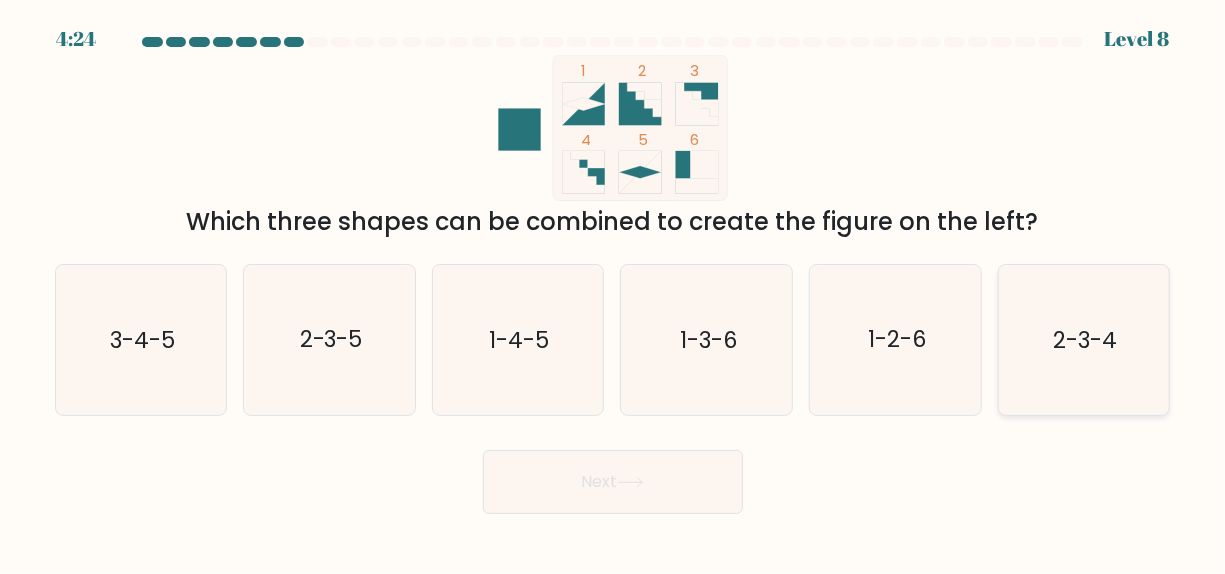 click on "2-3-4" 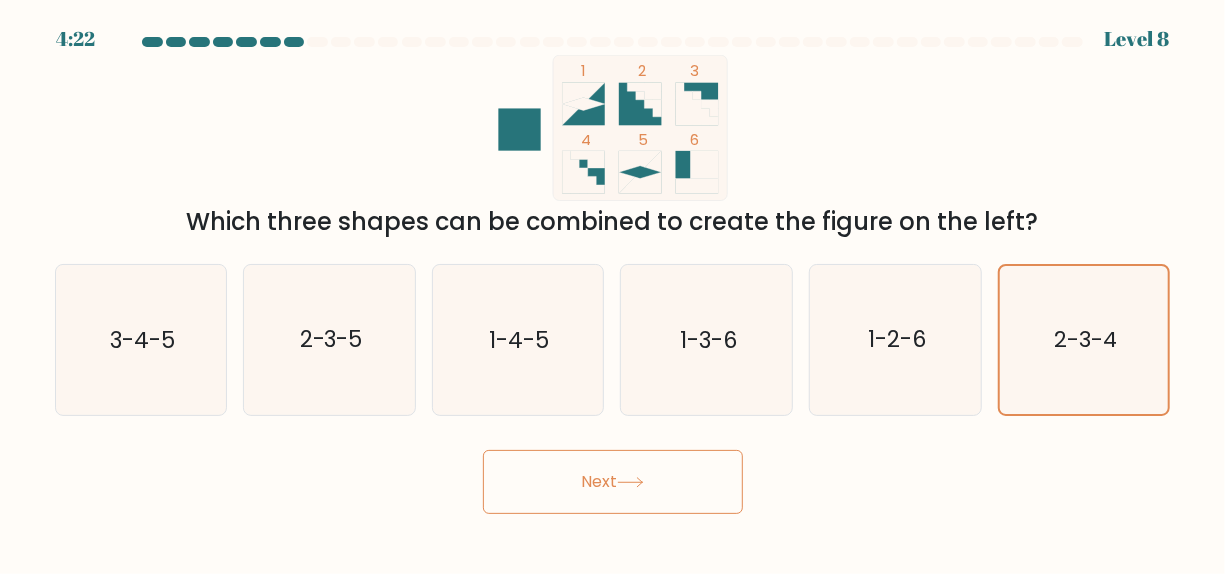 click on "Next" at bounding box center [613, 482] 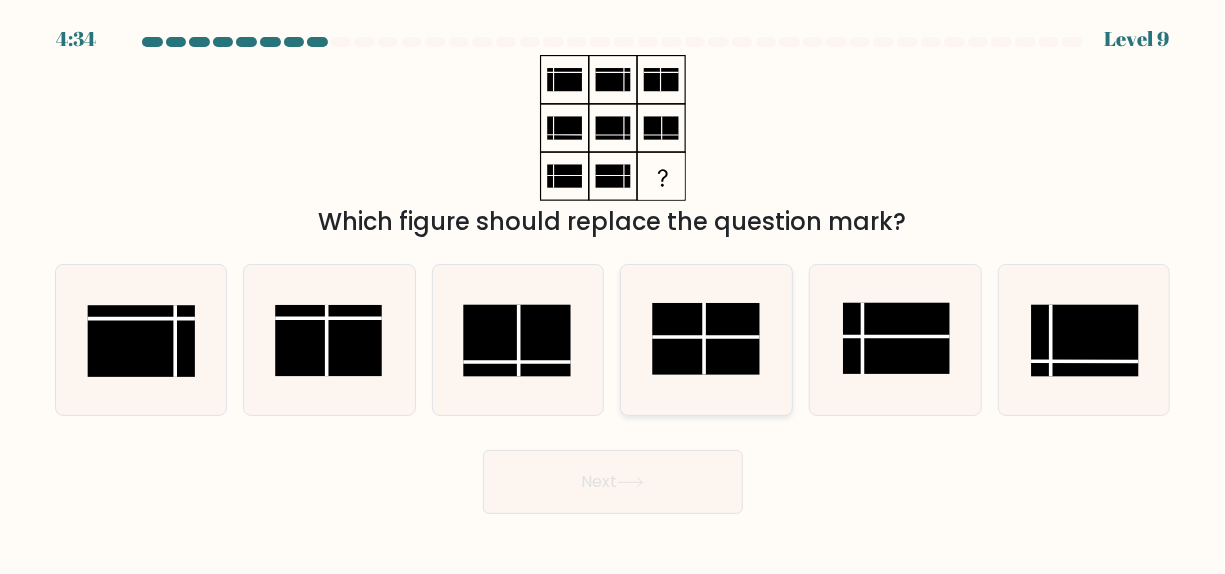 click 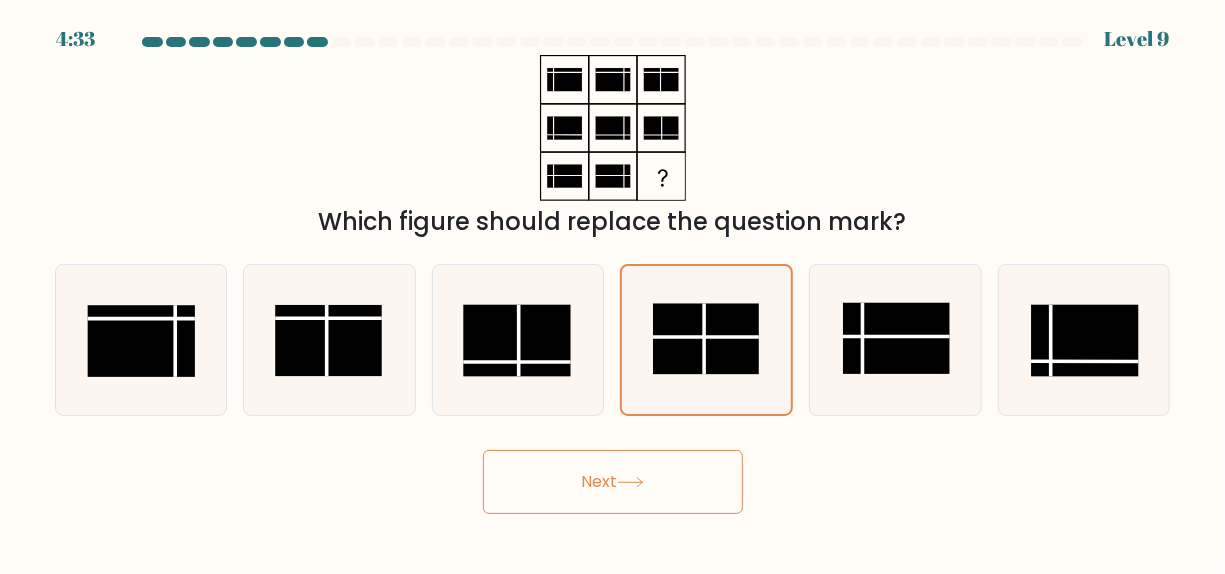 click on "Next" at bounding box center [613, 482] 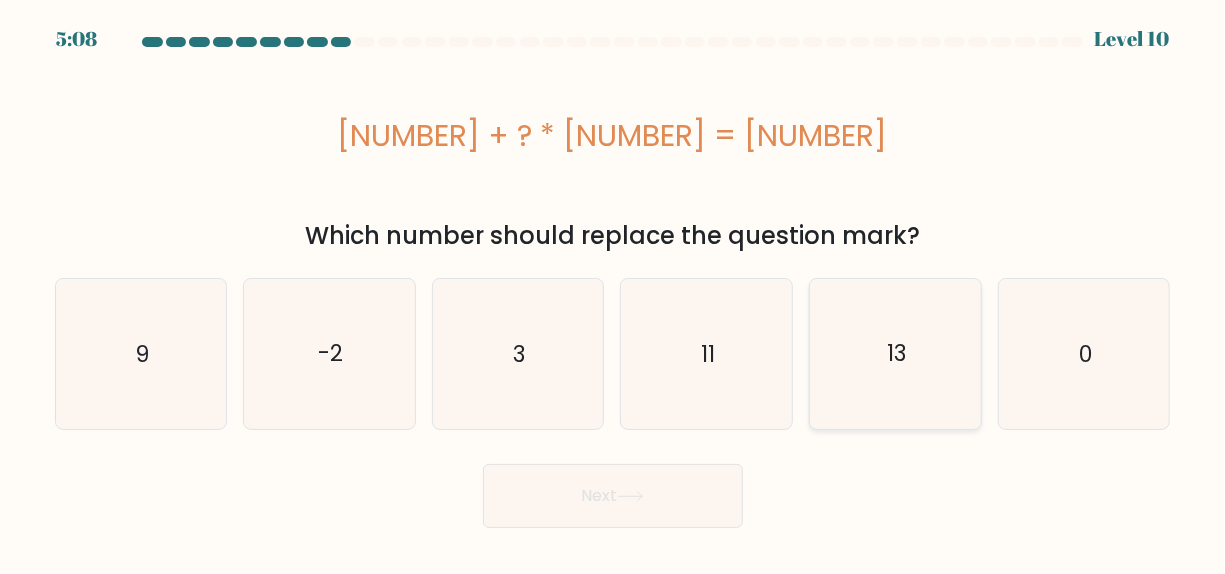 click on "13" 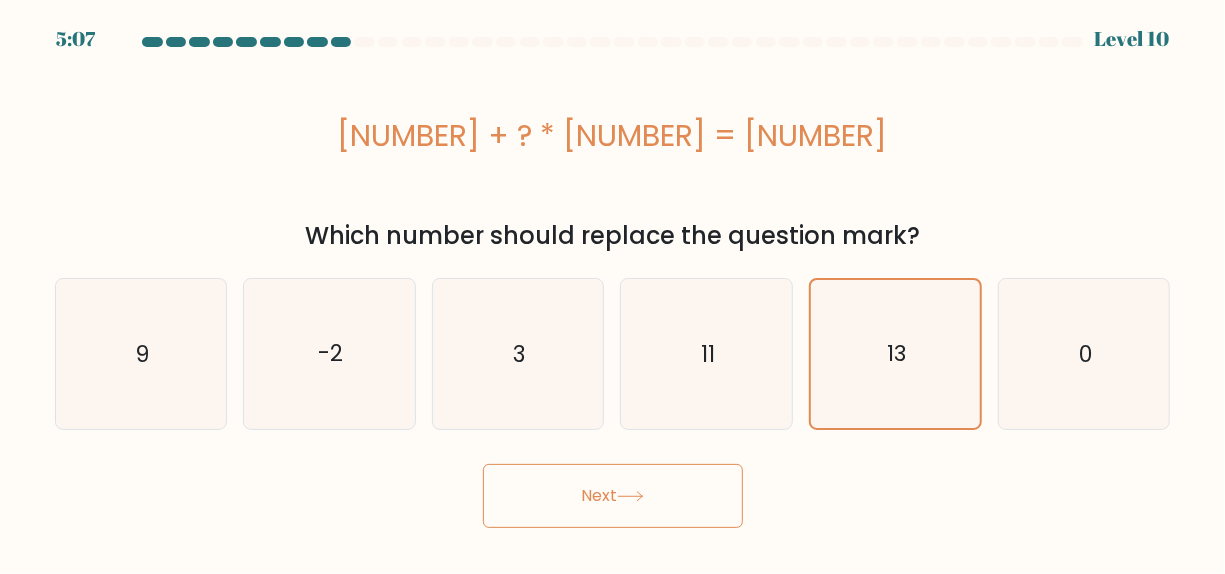 click on "Next" at bounding box center [613, 496] 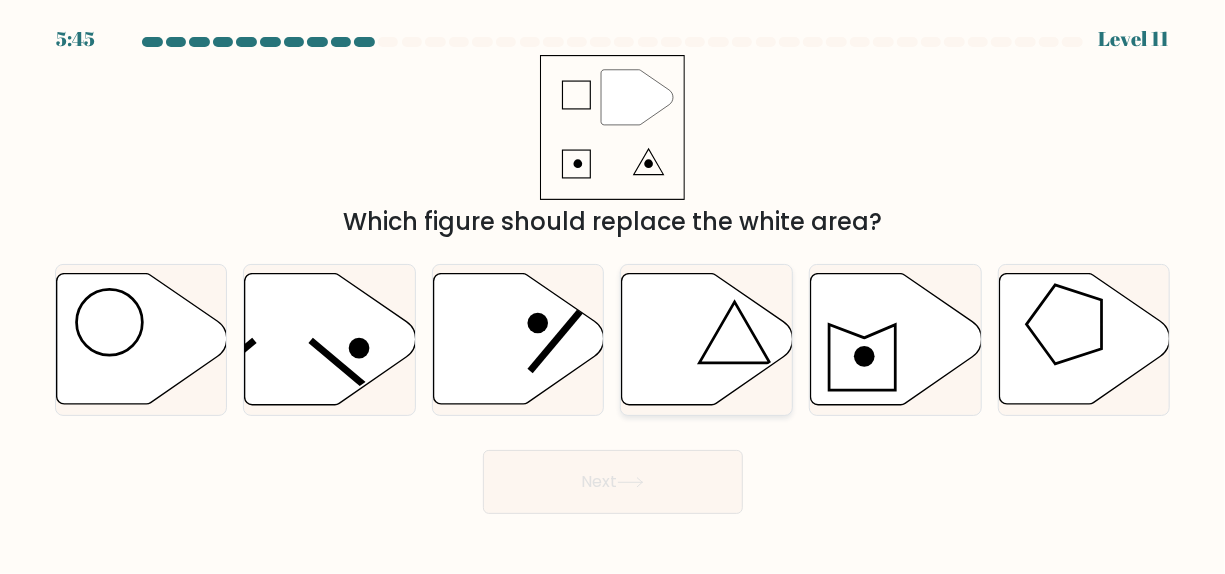 click 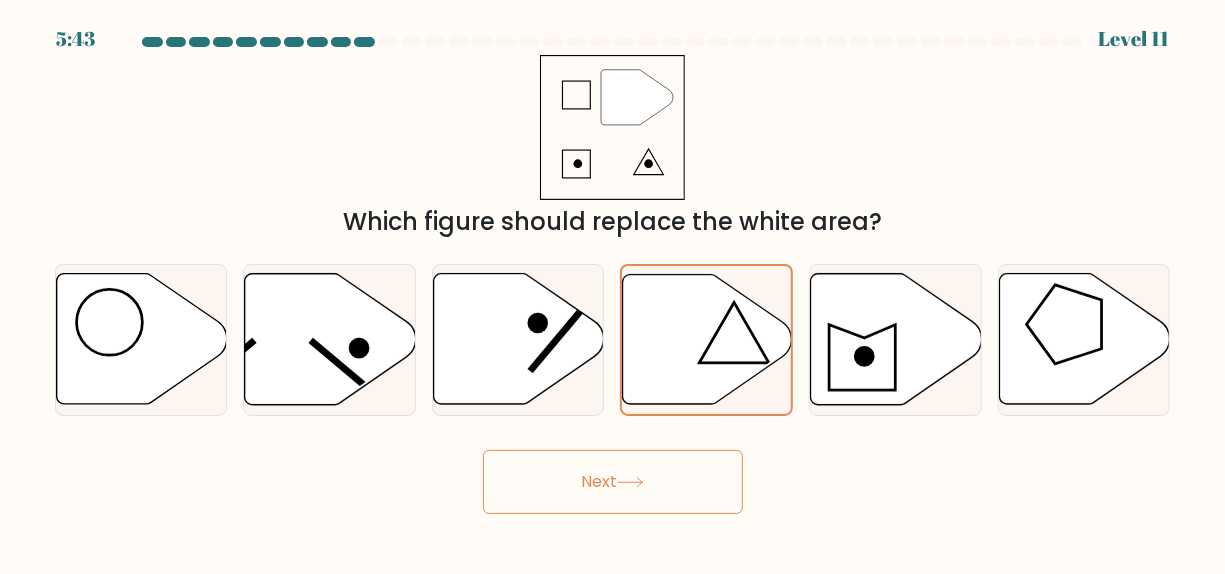 click on "Next" at bounding box center [613, 482] 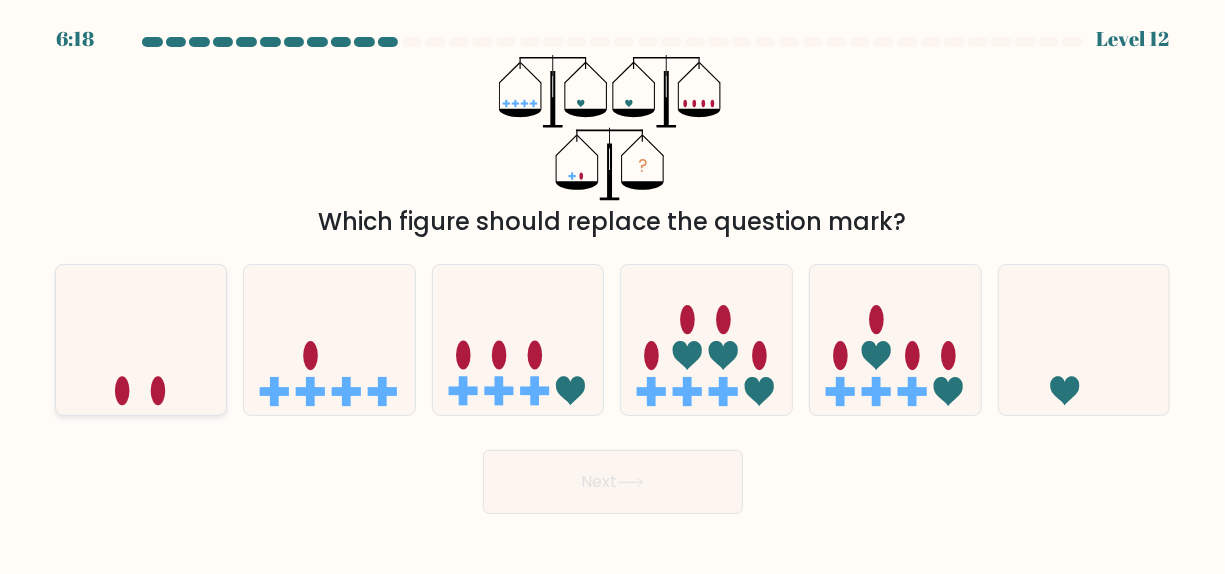 click 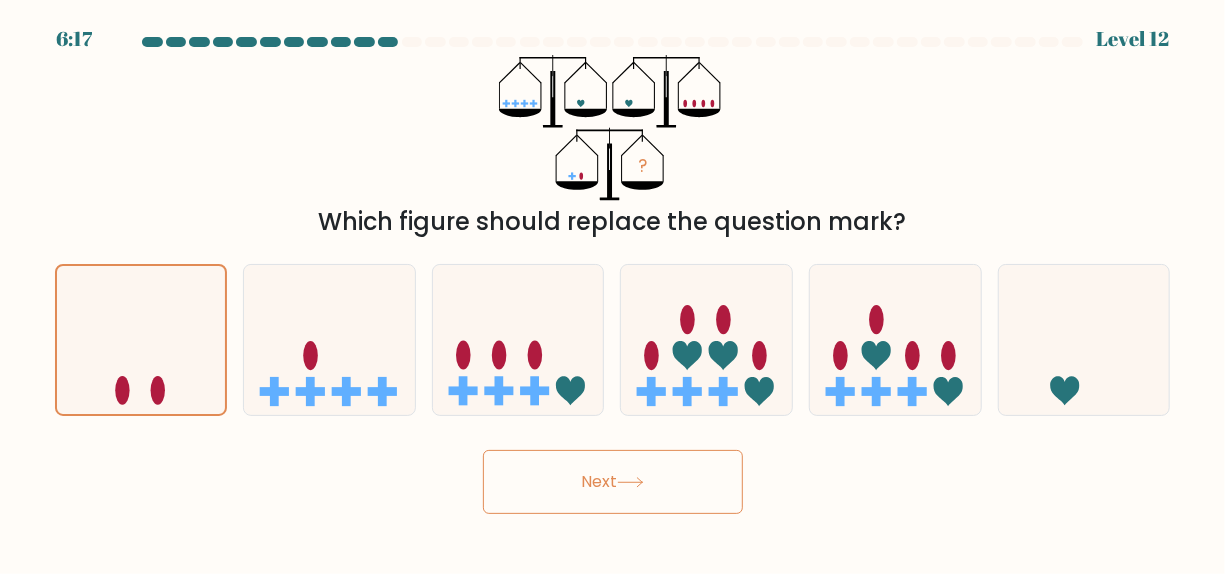 click on "Next" at bounding box center [613, 482] 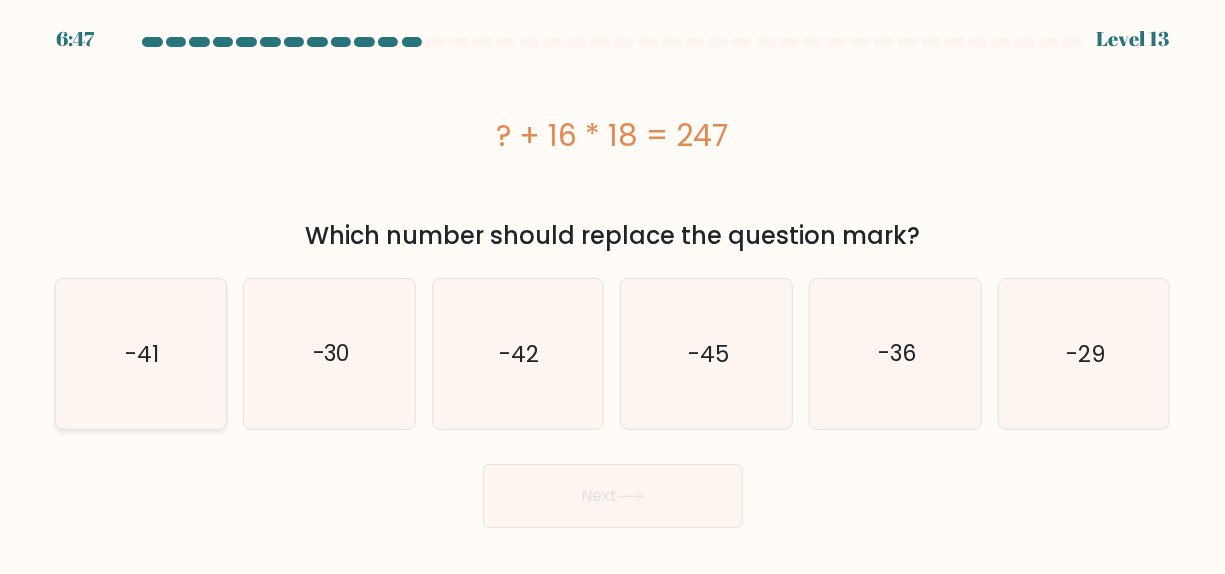 click on "-41" 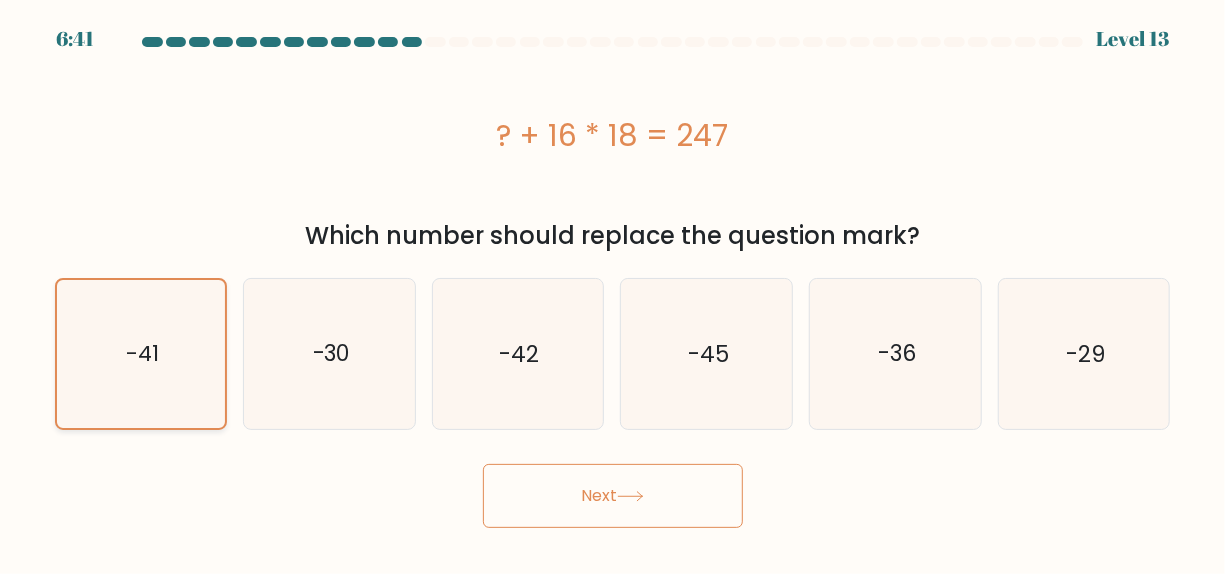 click on "-41" 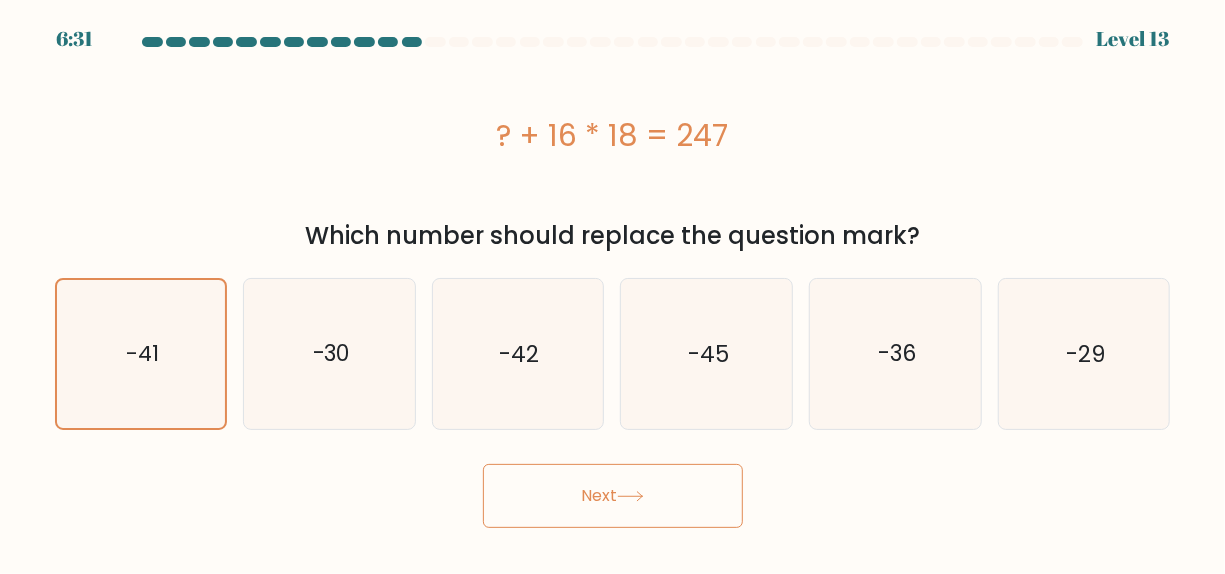 click on "Next" at bounding box center [613, 496] 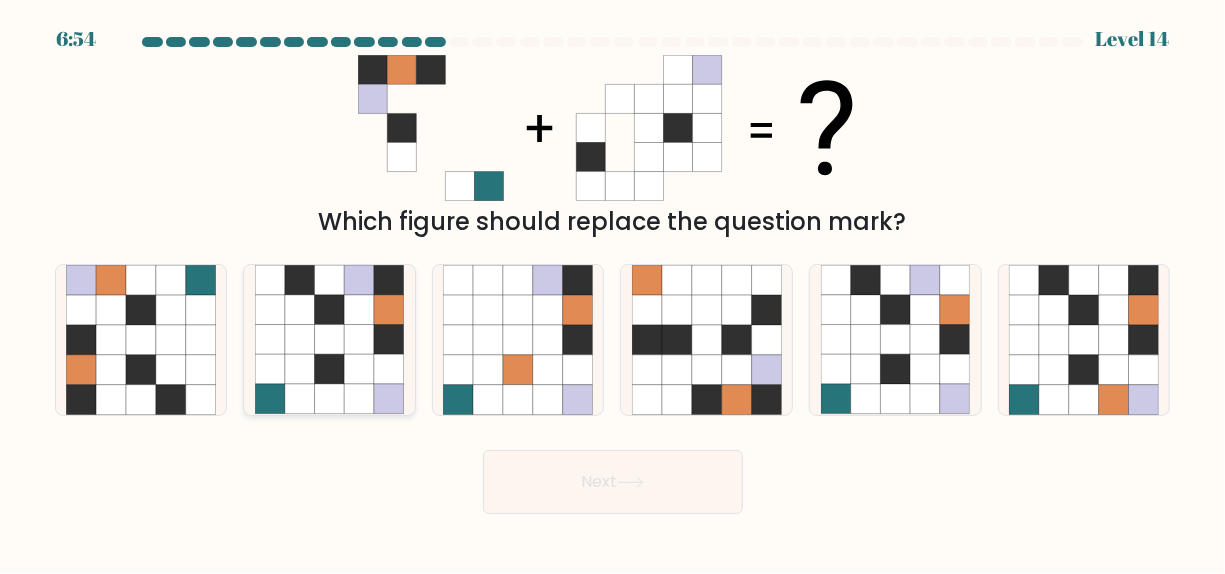 click 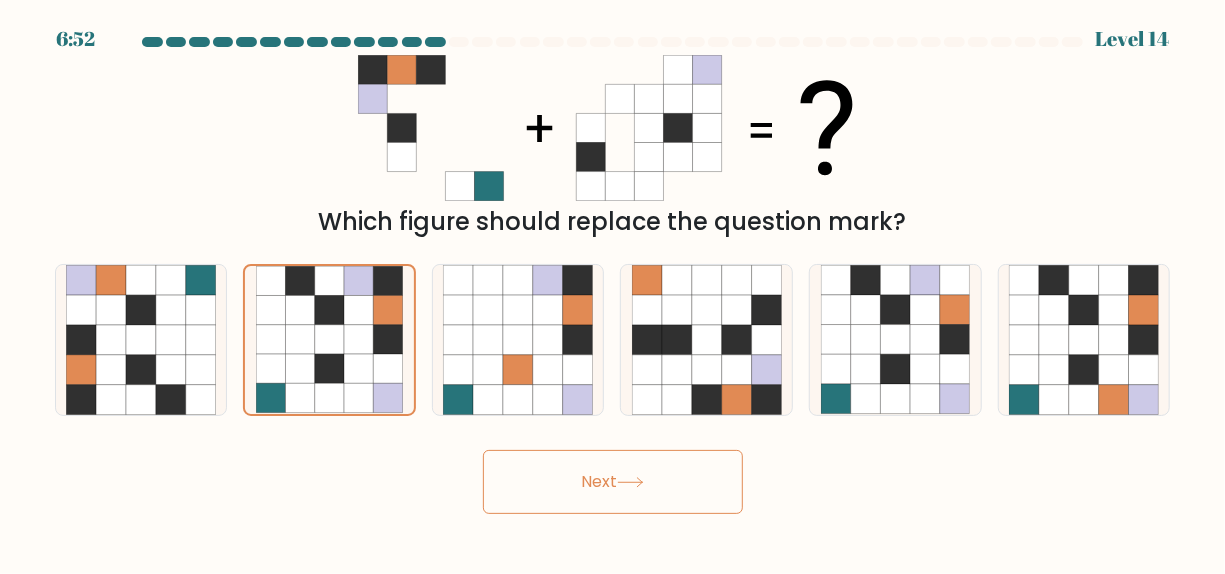 click on "Next" at bounding box center [613, 482] 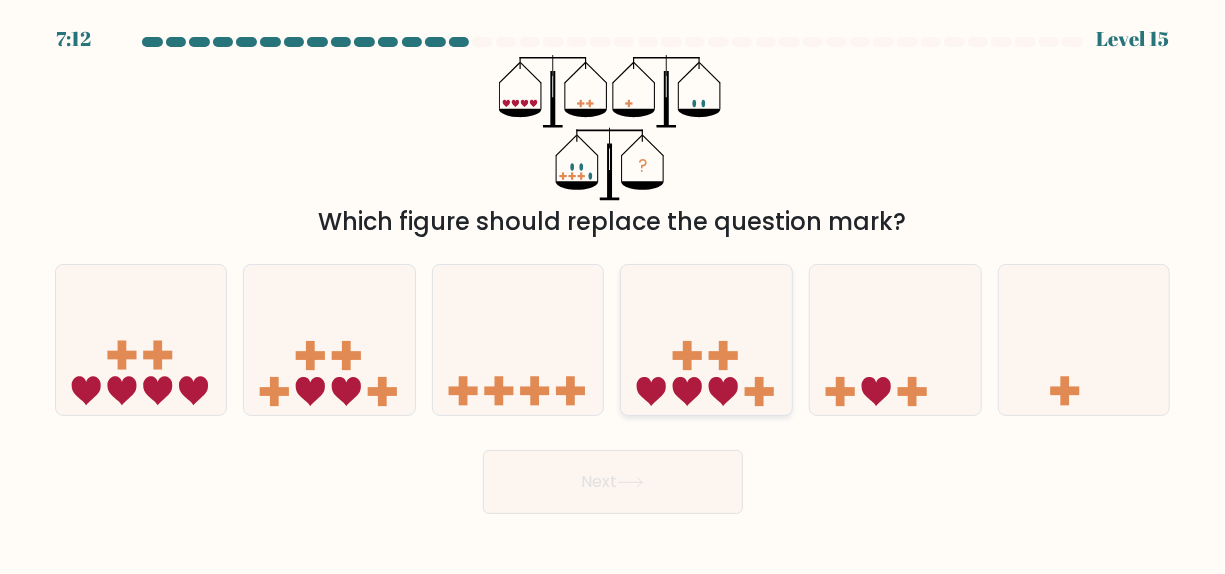click 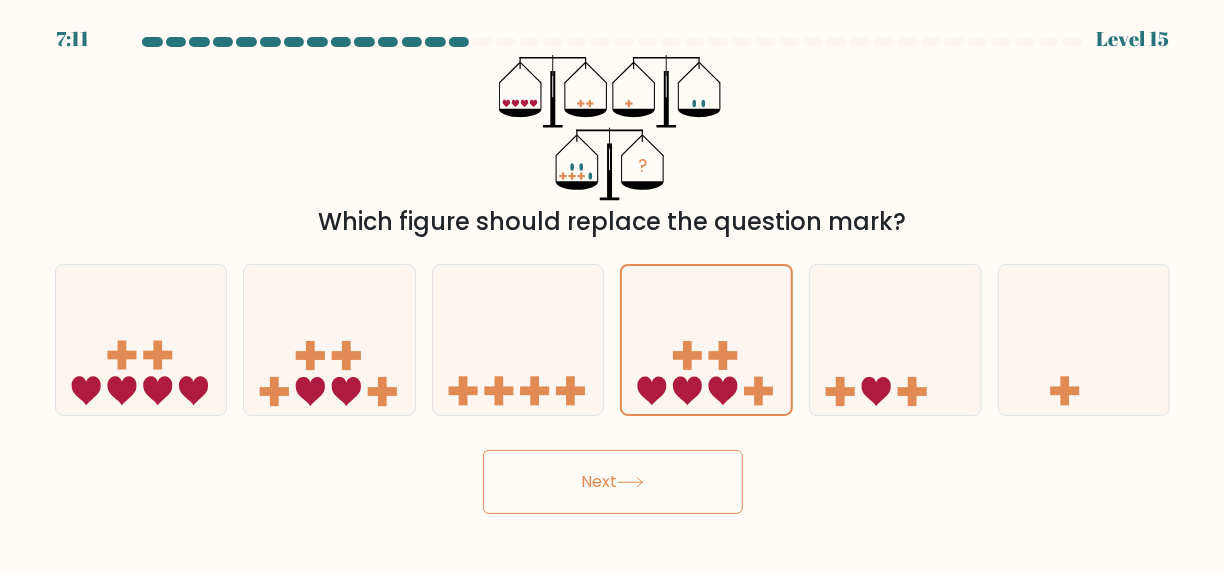 click 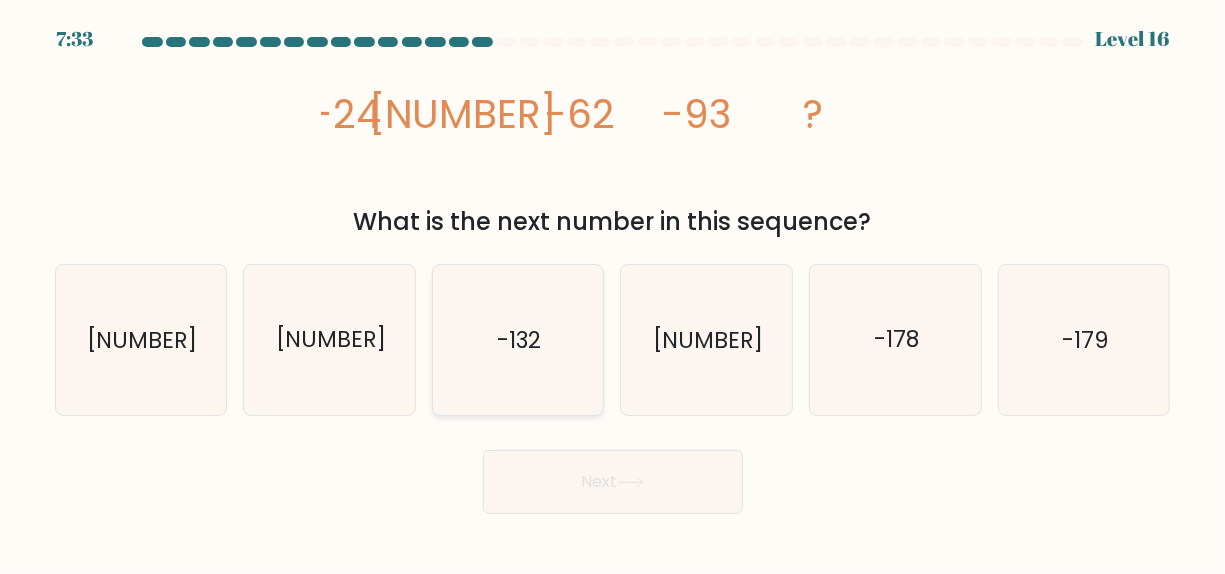 click on "-132" 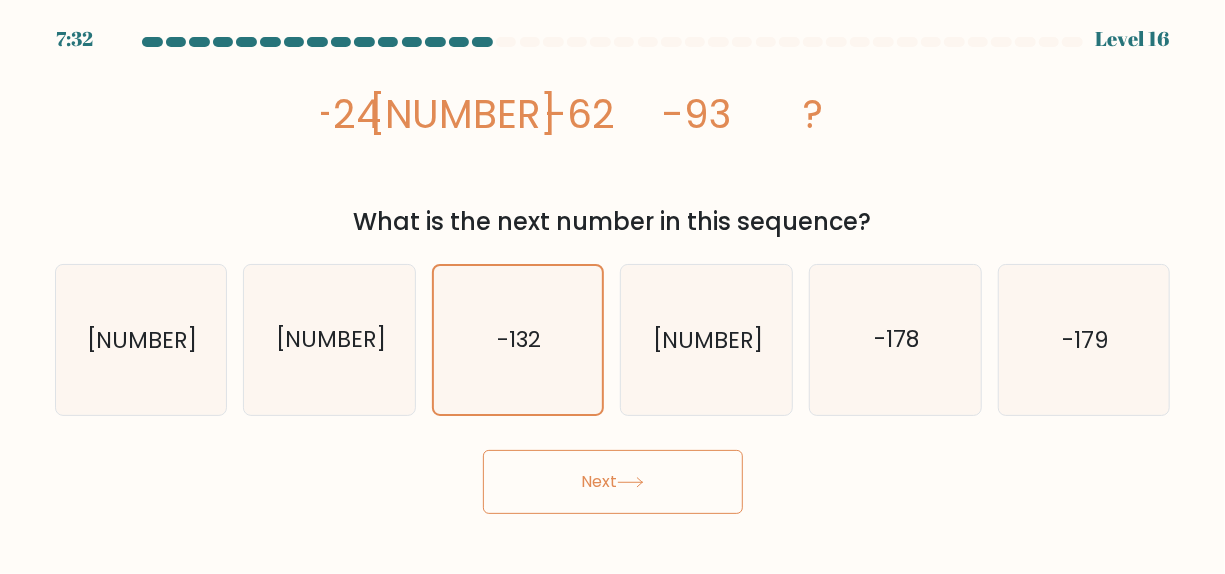 click on "Next" at bounding box center (613, 482) 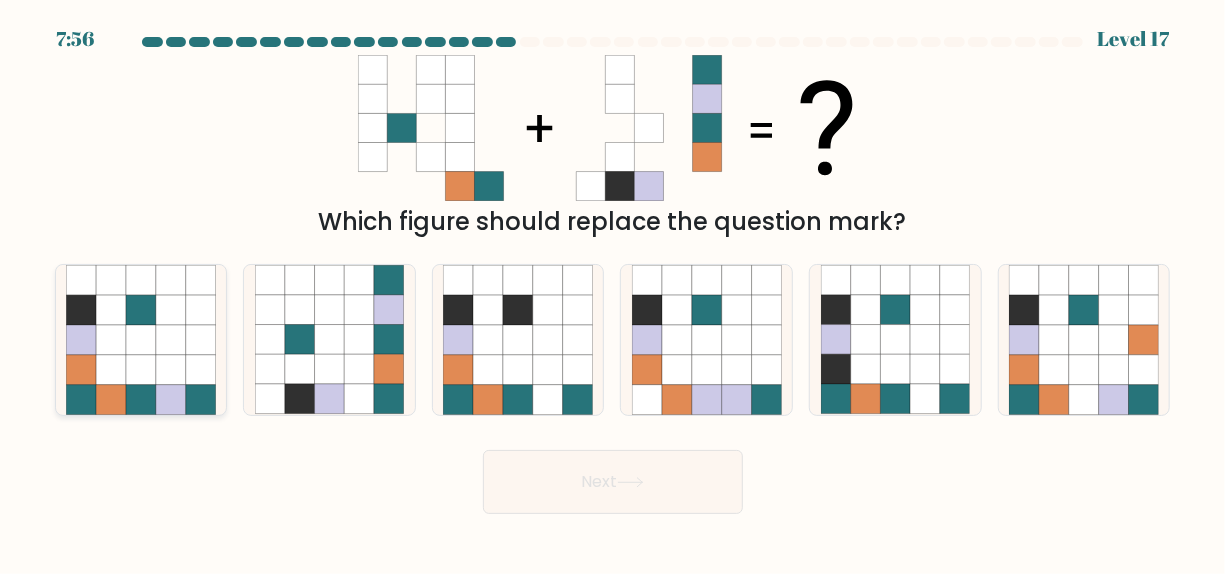 click 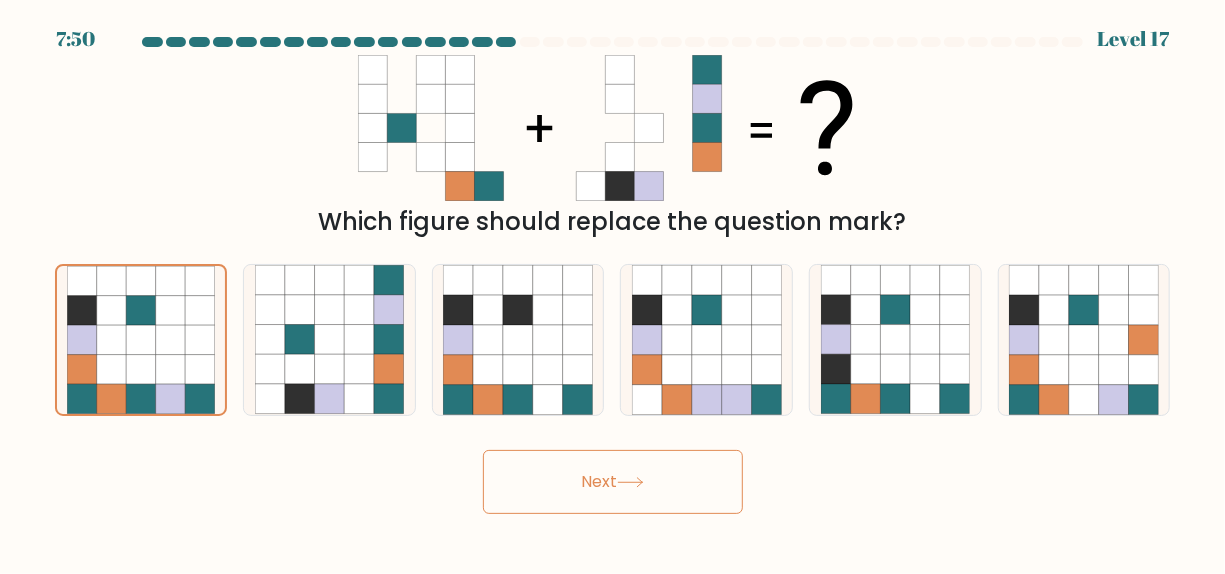 click on "Next" at bounding box center (613, 482) 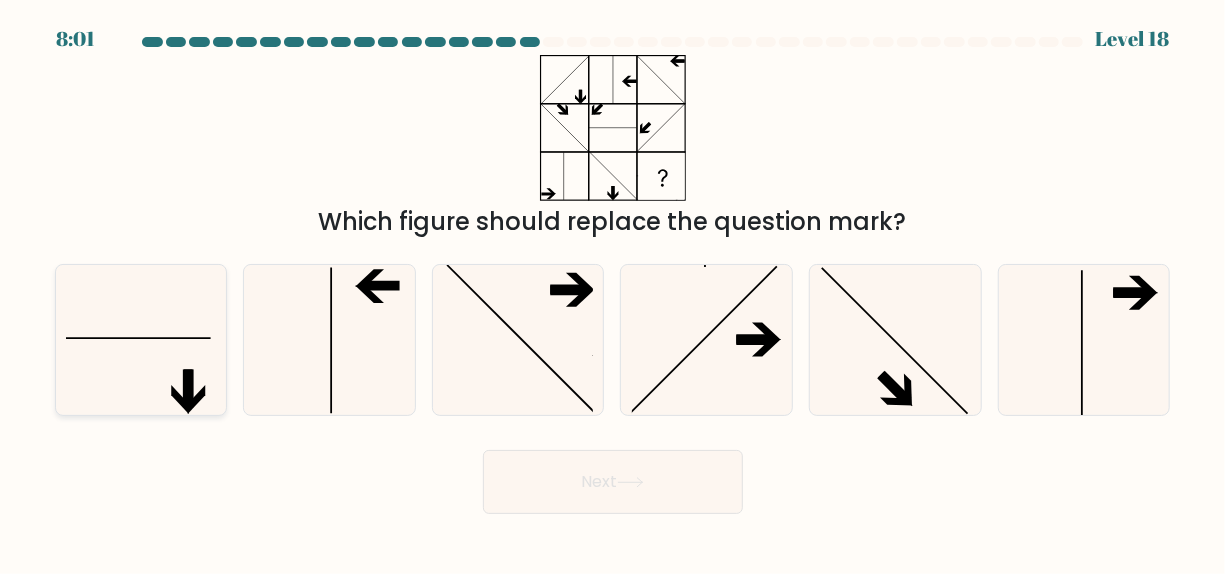 click 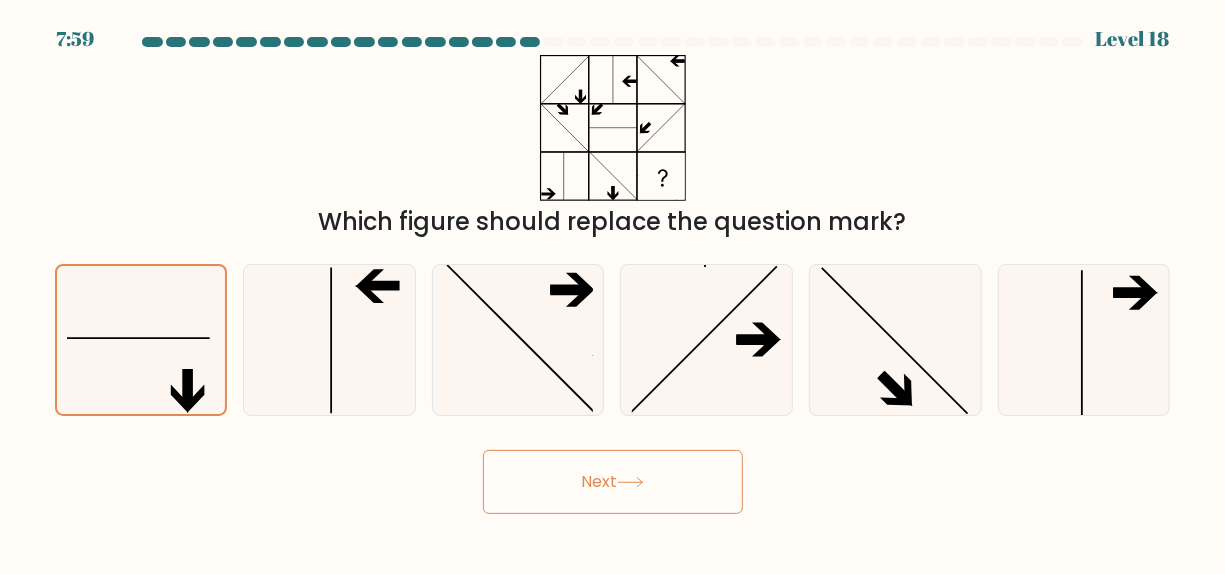 click on "Next" at bounding box center [613, 482] 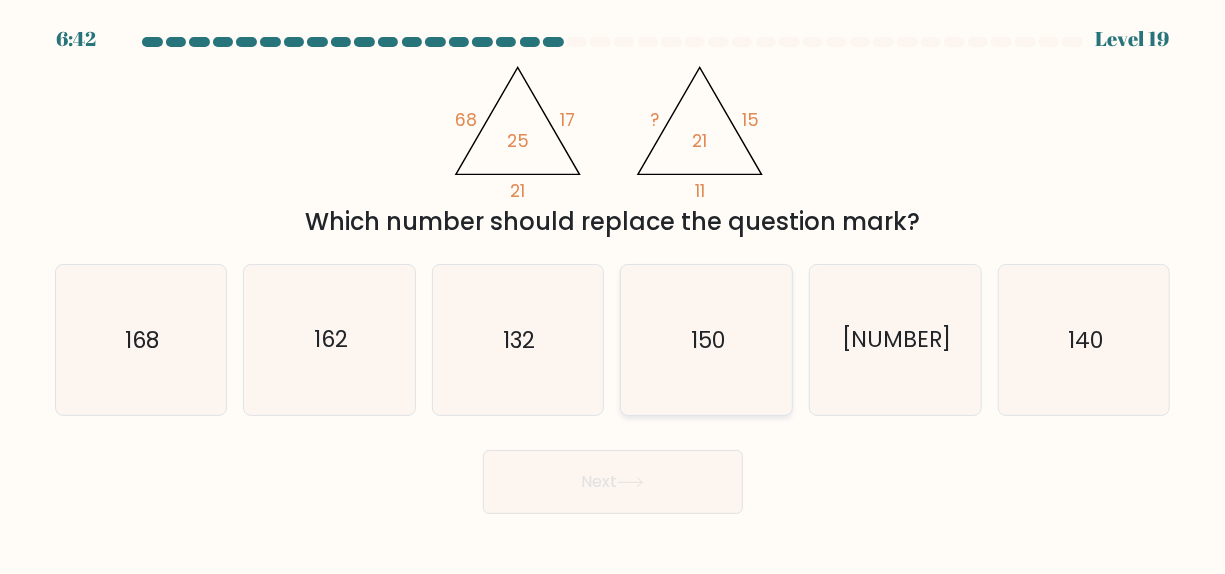 click on "150" 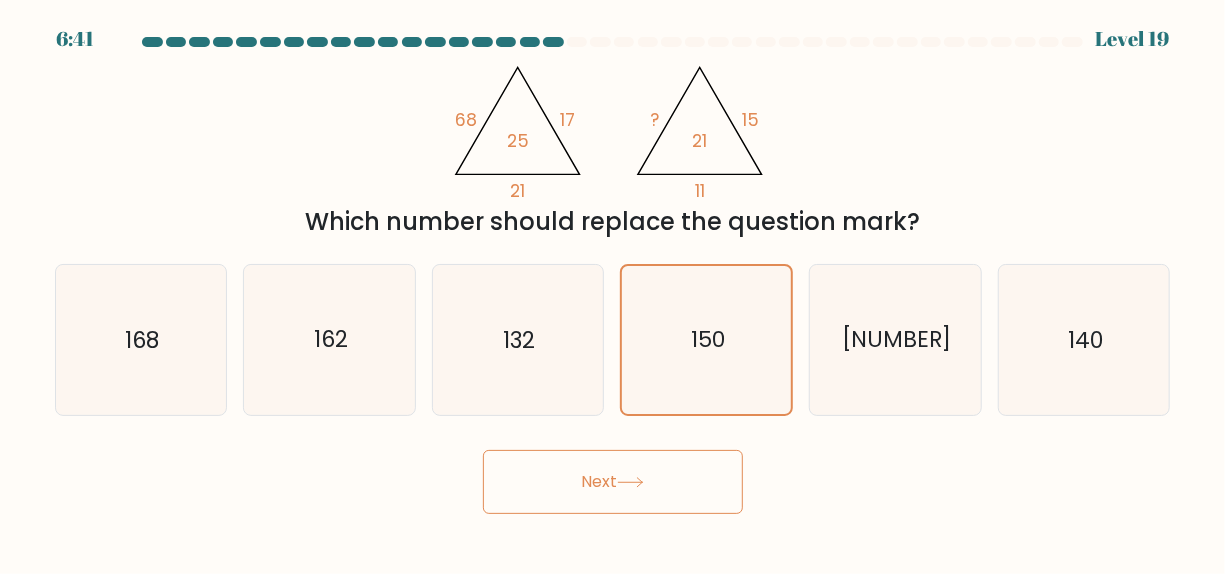 click on "Next" at bounding box center (613, 482) 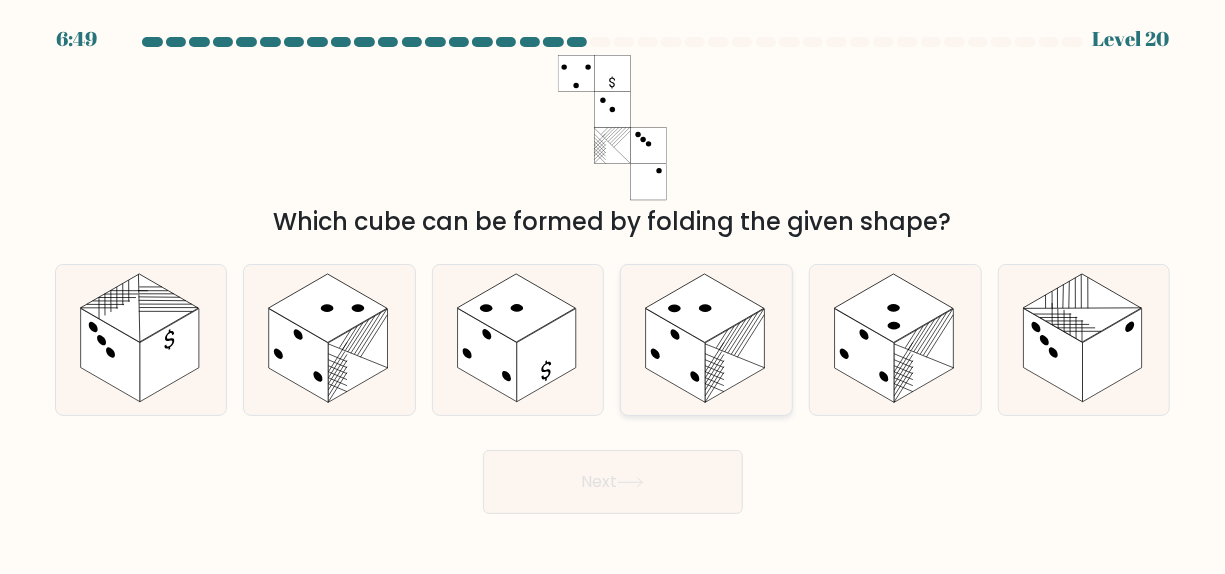 click 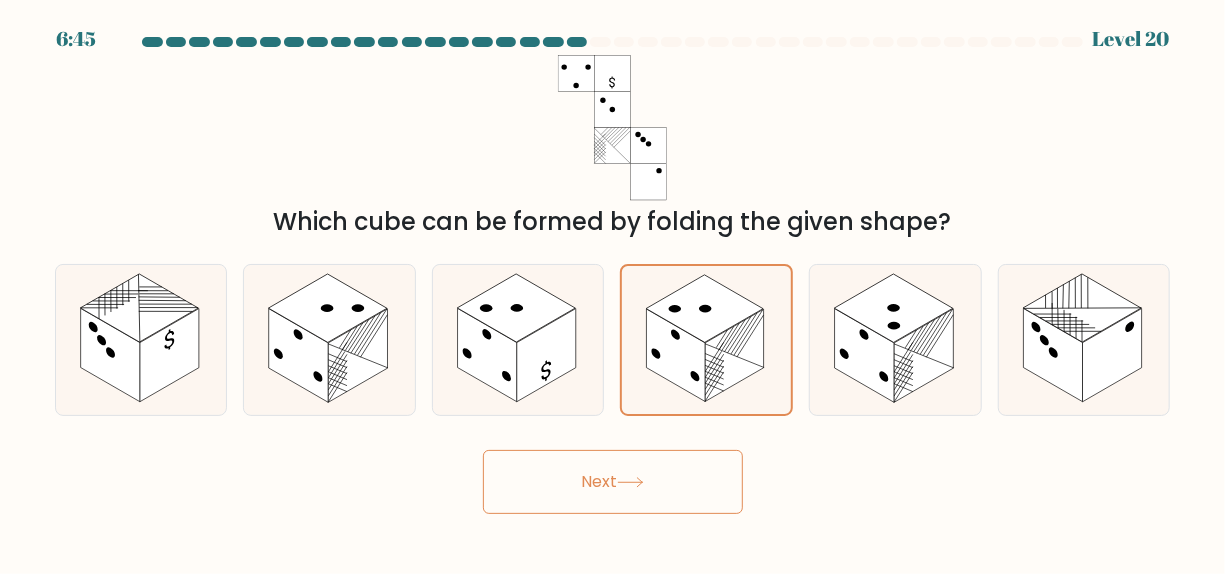 click on "Next" at bounding box center [613, 482] 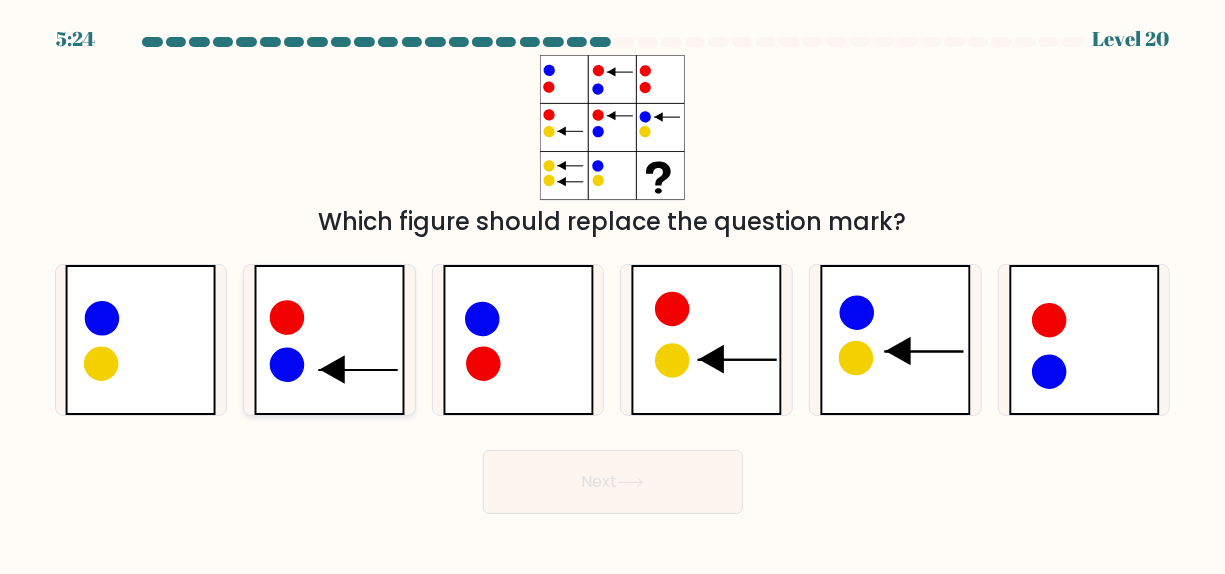 click 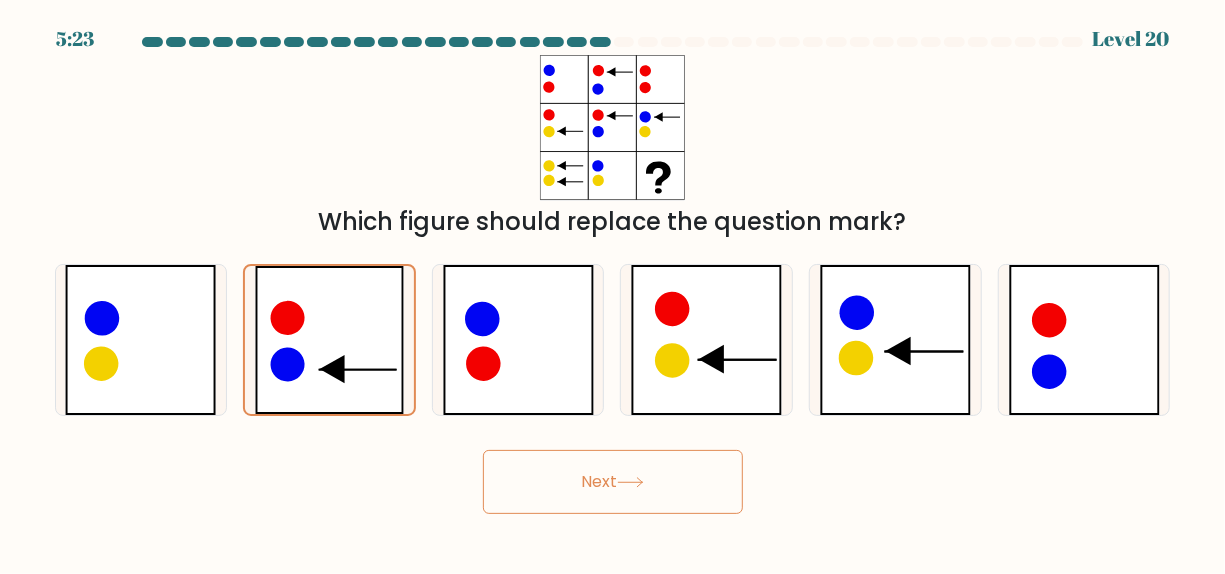 click on "Next" at bounding box center (613, 482) 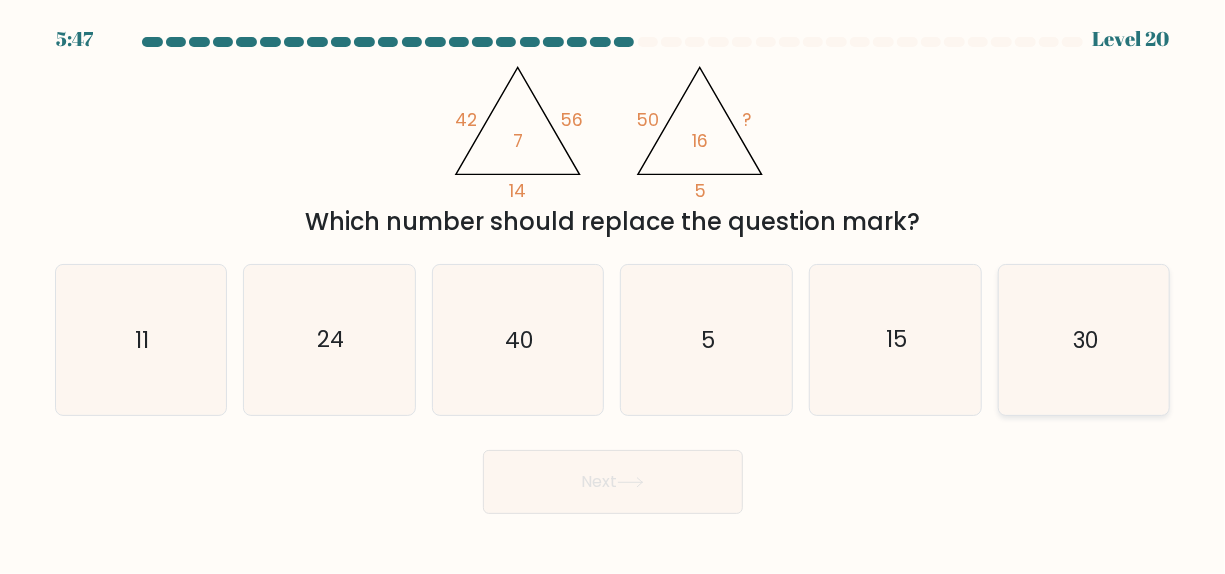 click on "30" 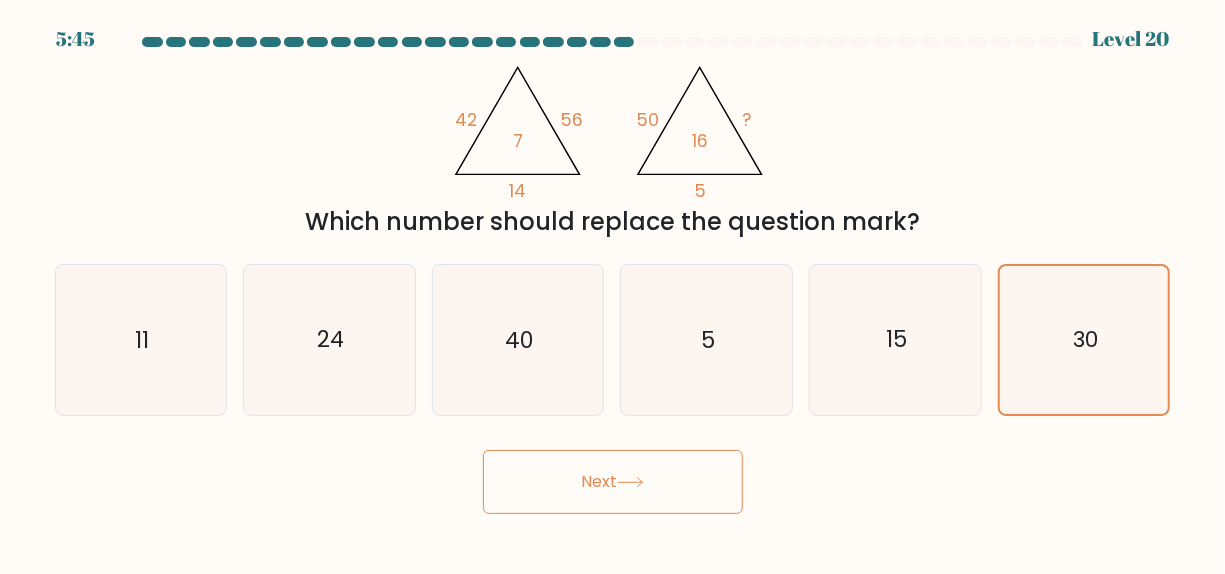 click on "Next" at bounding box center [613, 482] 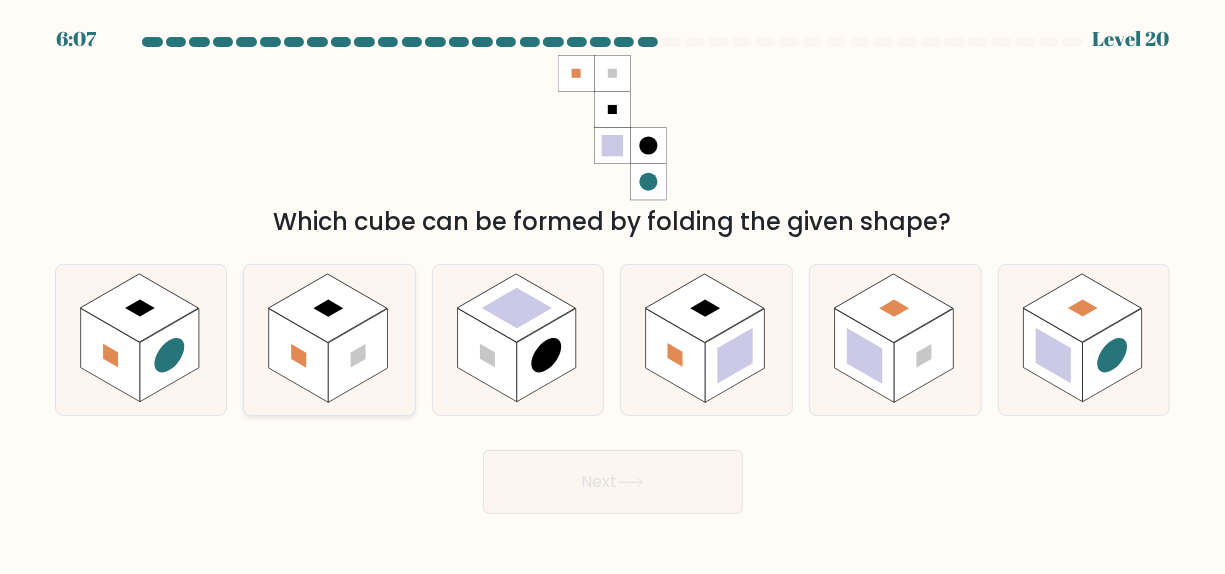 click 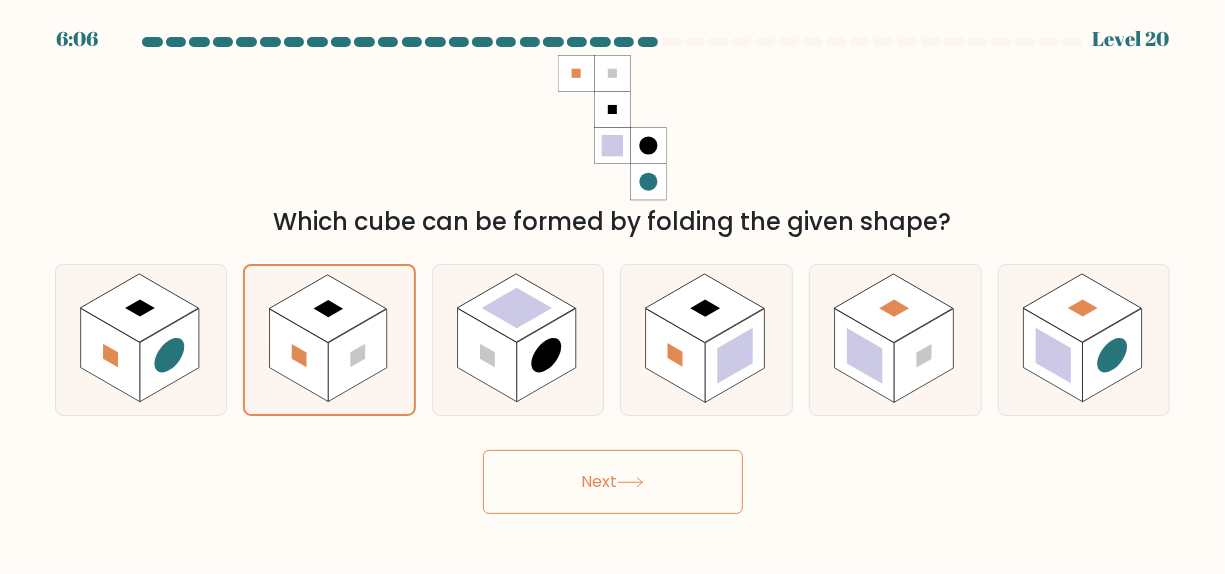click on "Next" at bounding box center (613, 482) 